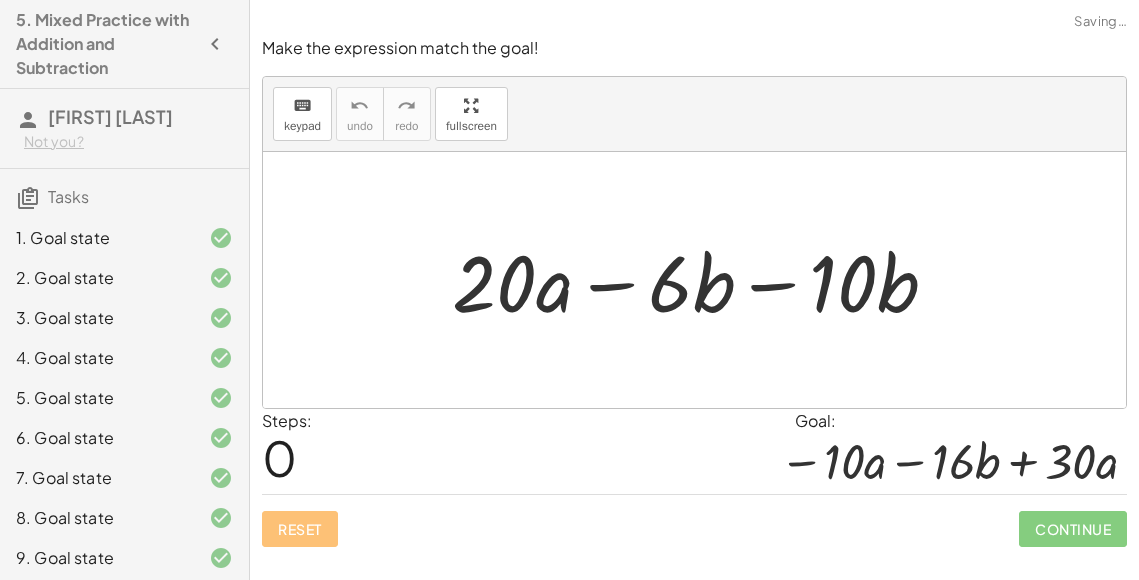 scroll, scrollTop: 0, scrollLeft: 0, axis: both 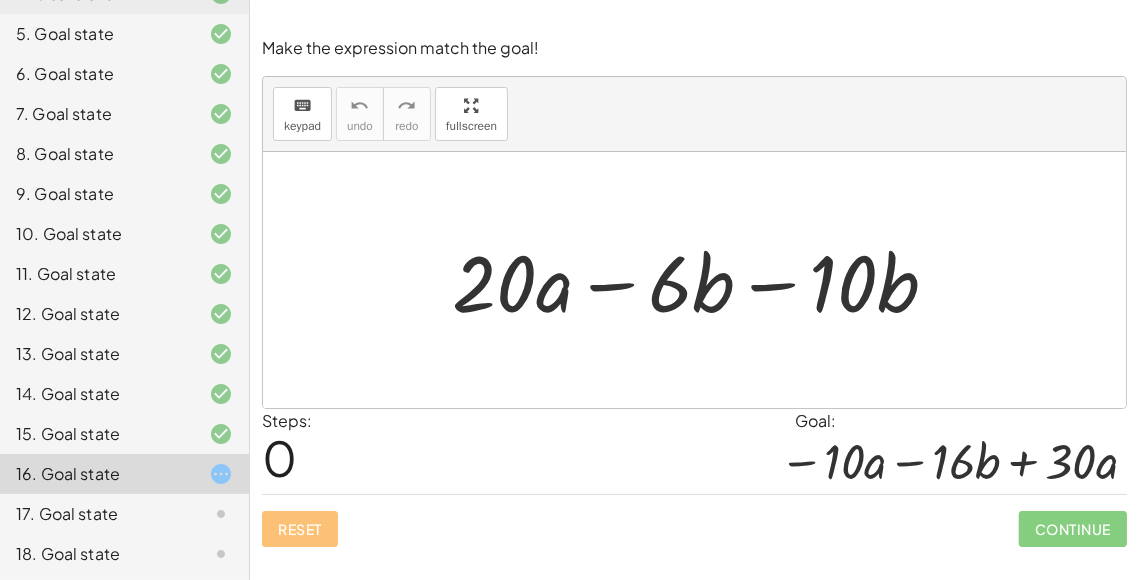 click at bounding box center [703, 280] 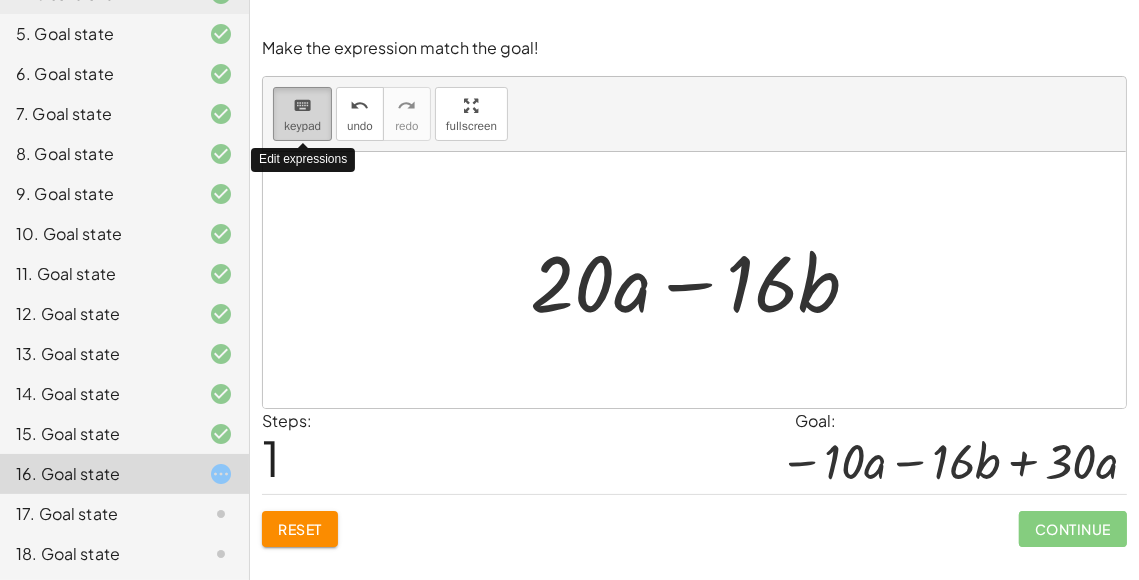 click on "keyboard" at bounding box center (302, 106) 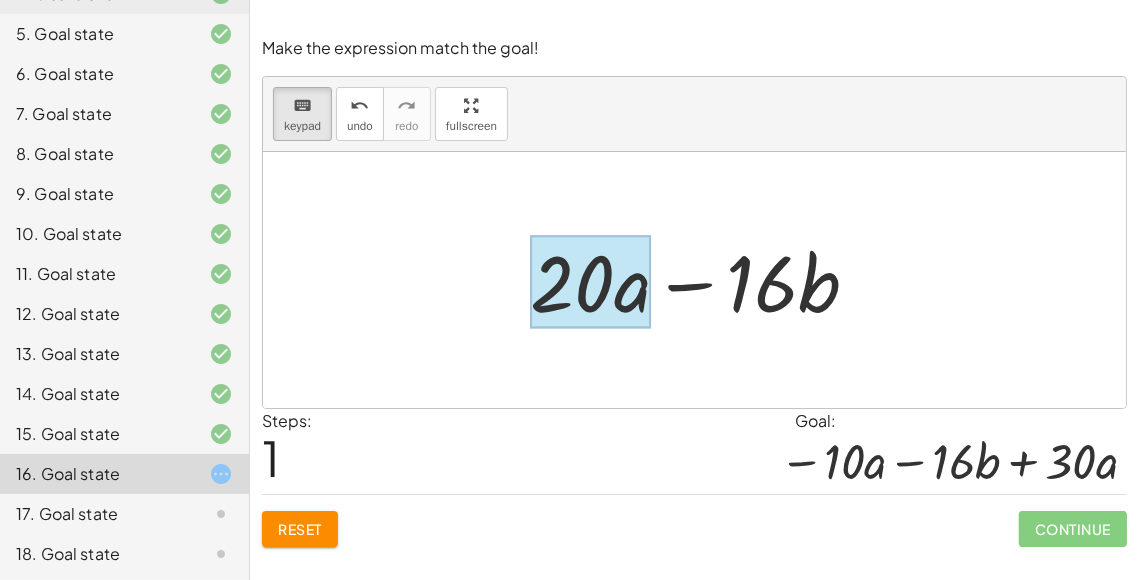 click at bounding box center (590, 282) 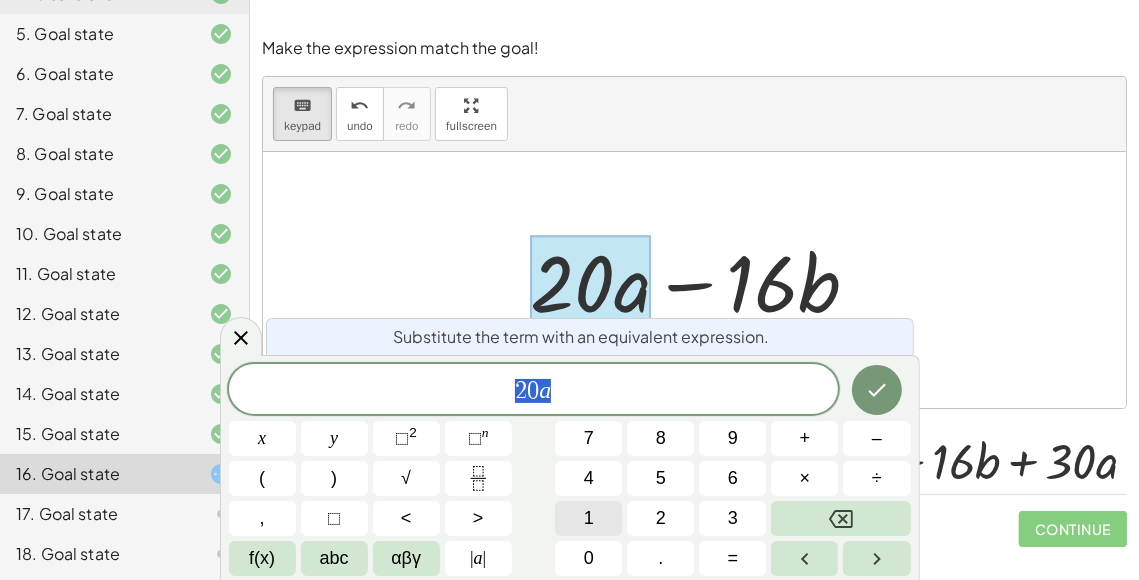 click on "1" at bounding box center (589, 518) 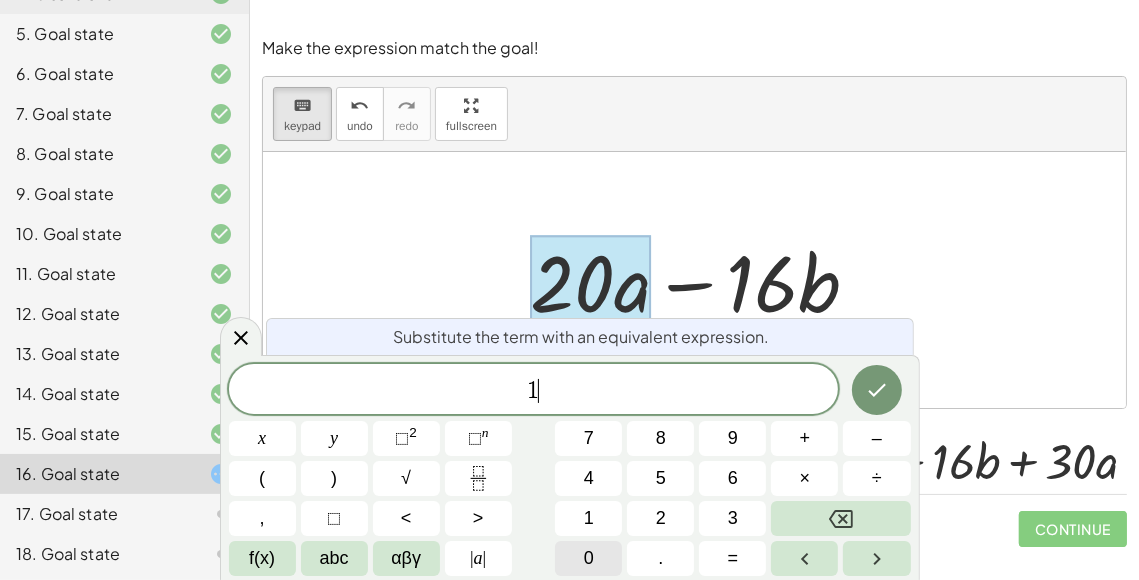 click on "0" at bounding box center (588, 558) 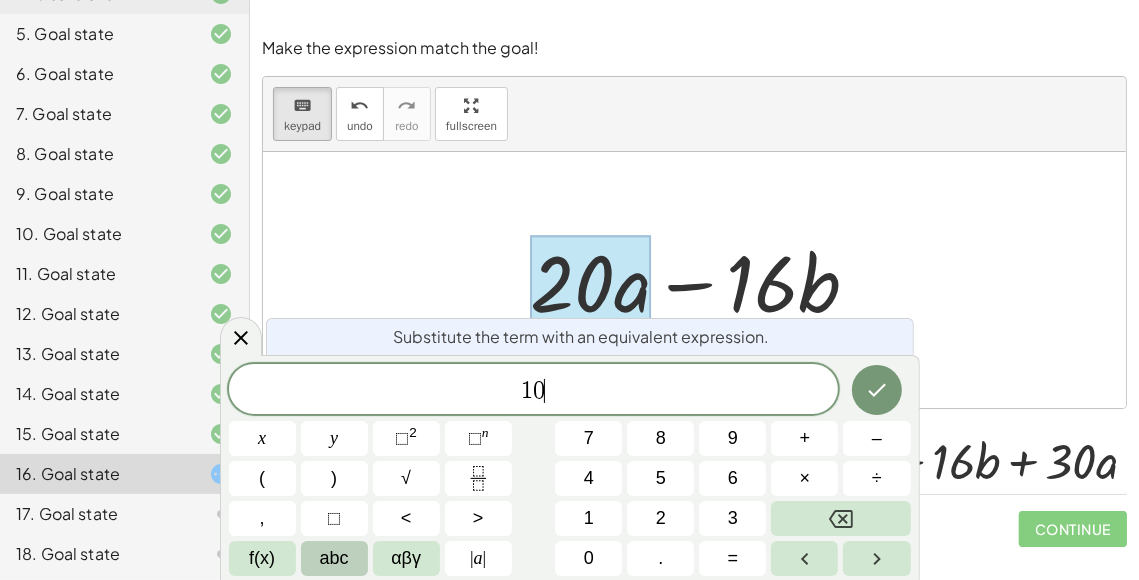 click on "abc" at bounding box center (334, 558) 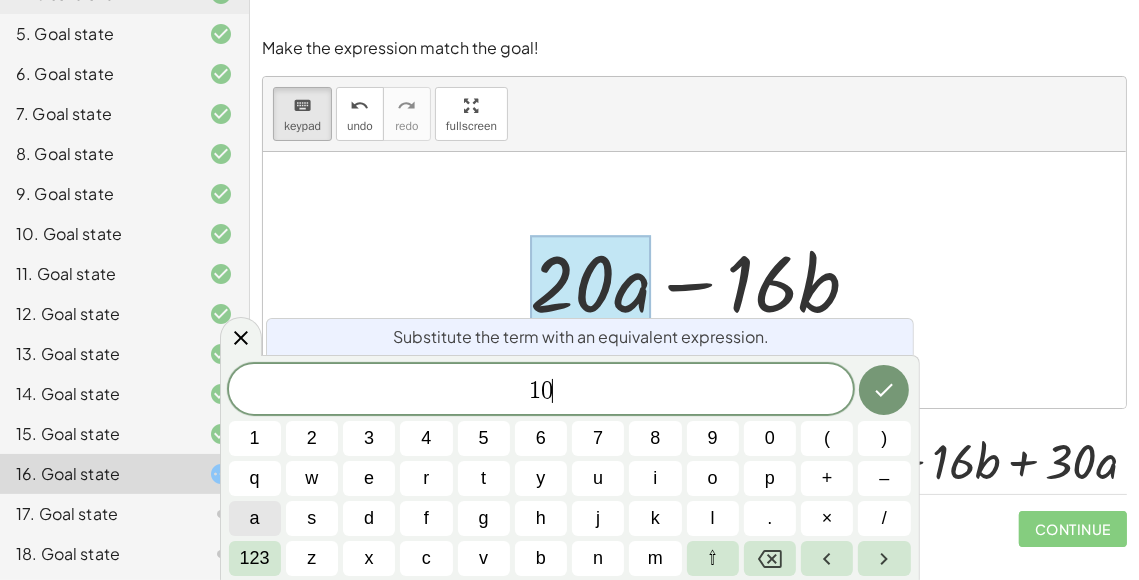 click on "a" at bounding box center (255, 518) 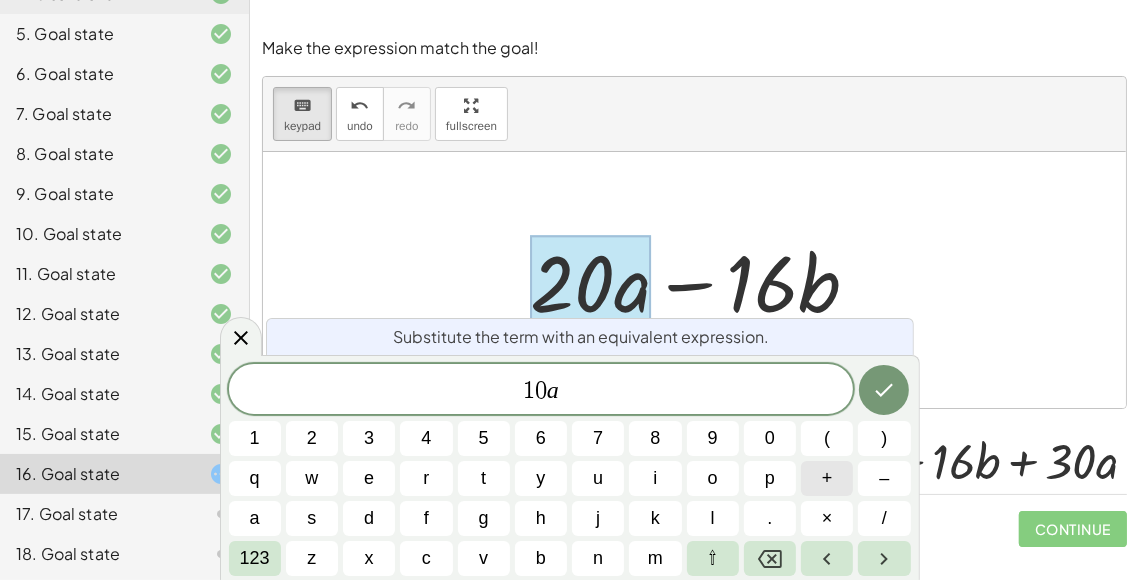 click on "+" at bounding box center (827, 478) 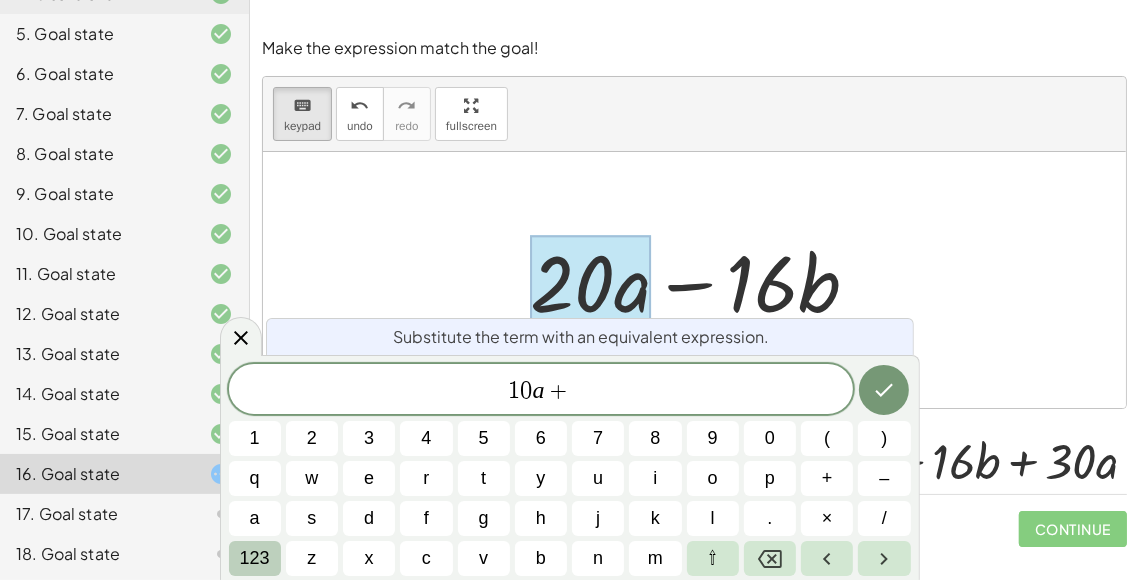 click on "123" at bounding box center (255, 558) 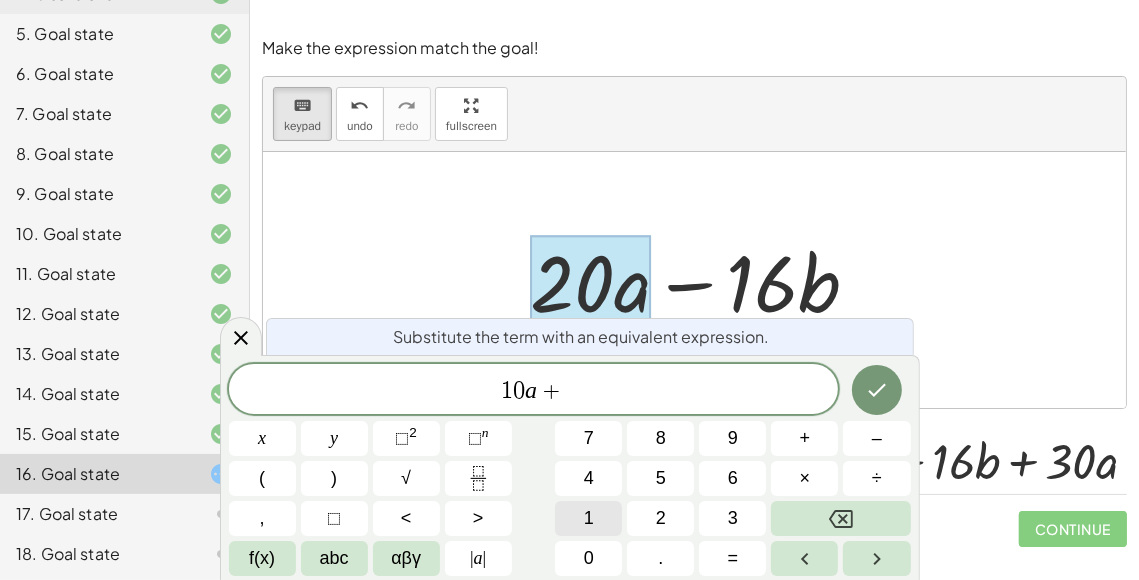click on "1" at bounding box center [589, 518] 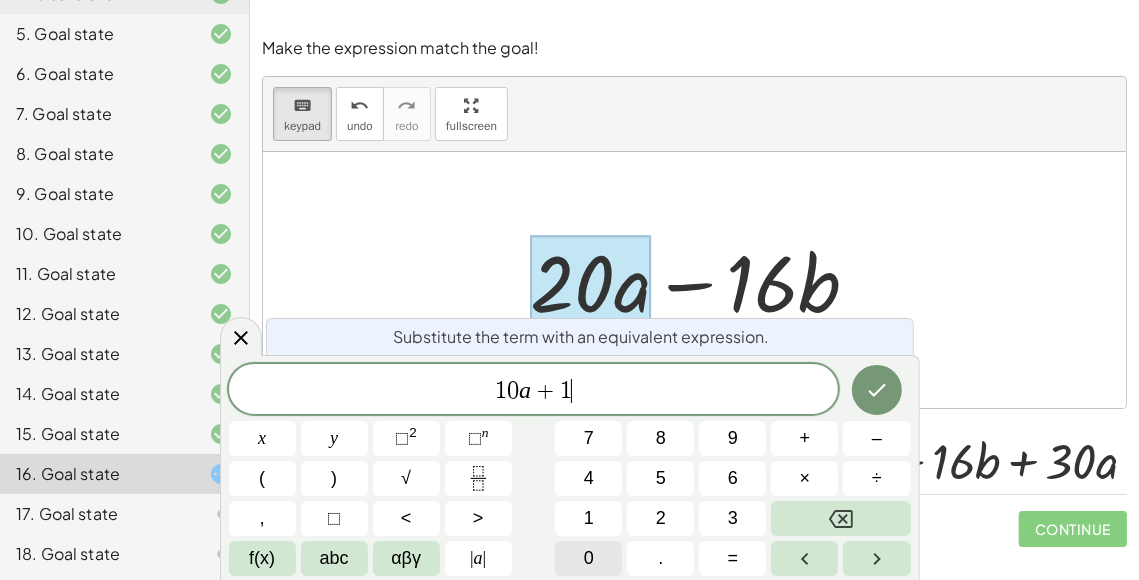 click on "0" at bounding box center [588, 558] 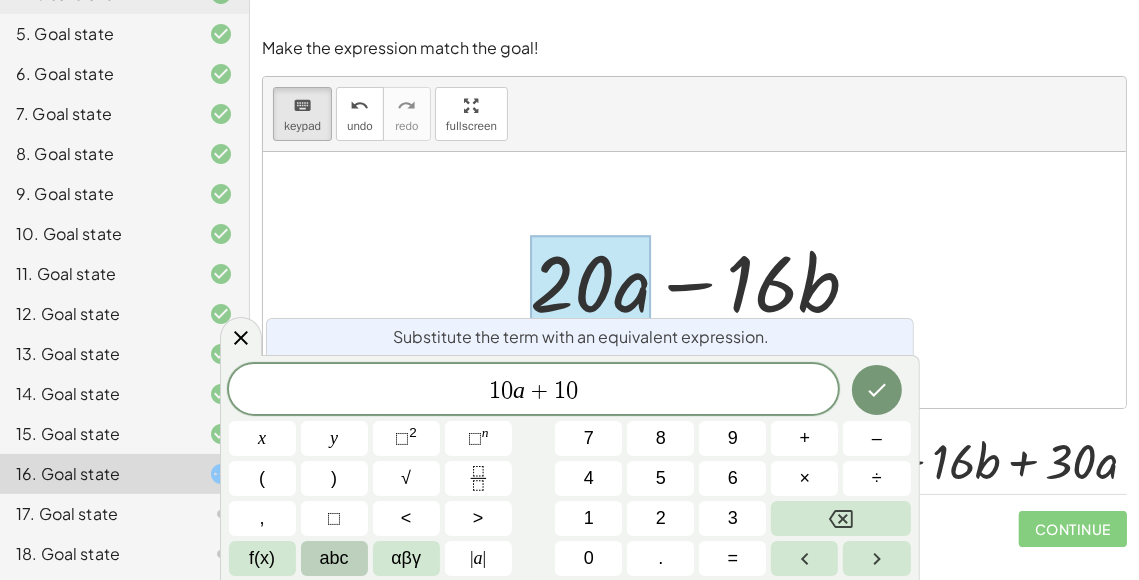 click on "abc" at bounding box center (334, 558) 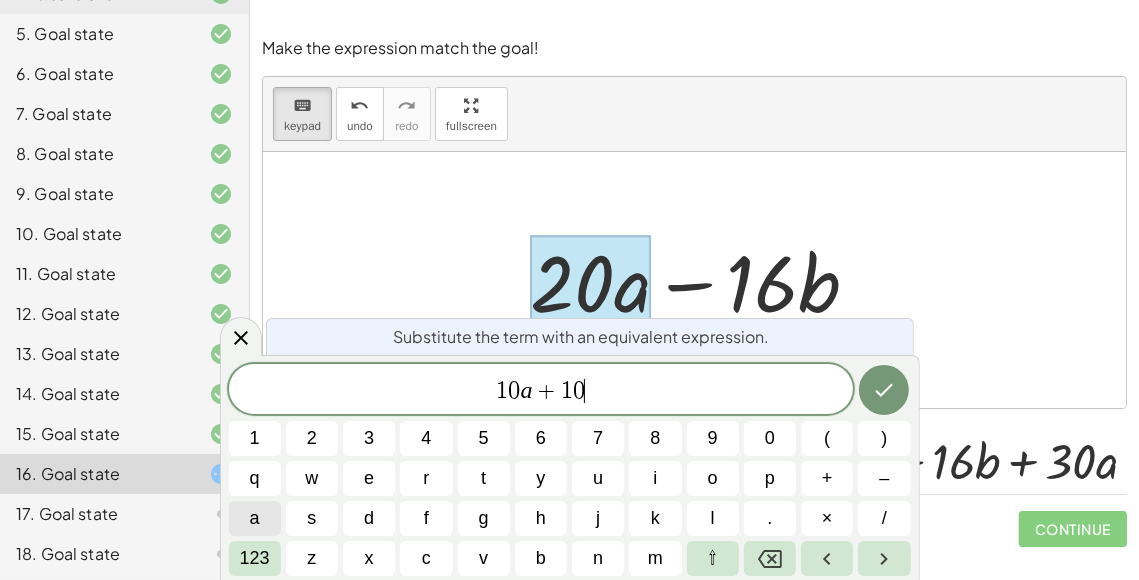 click on "a" at bounding box center (255, 518) 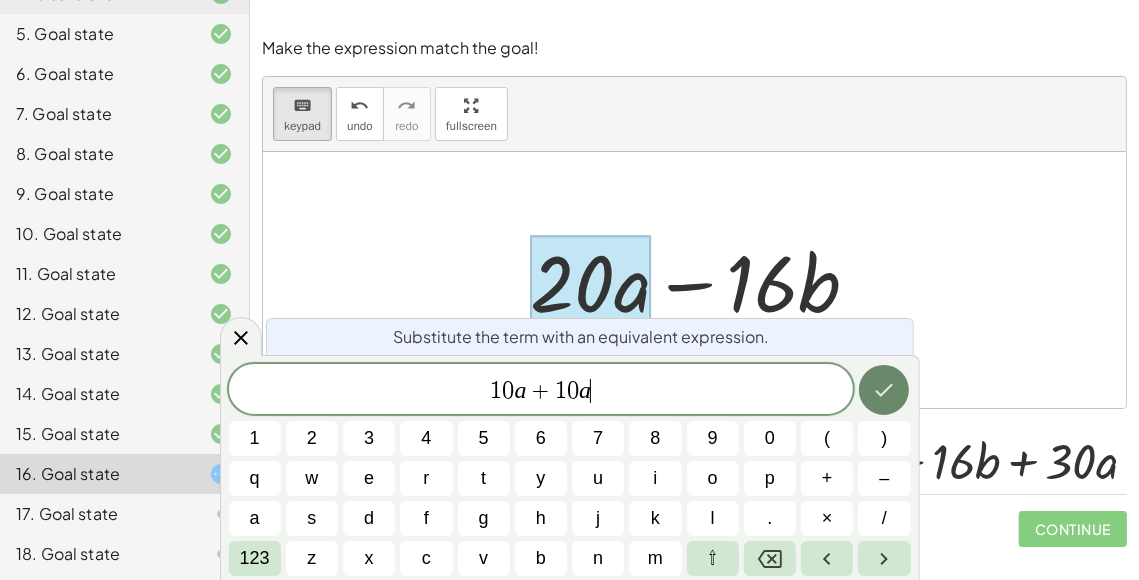 click 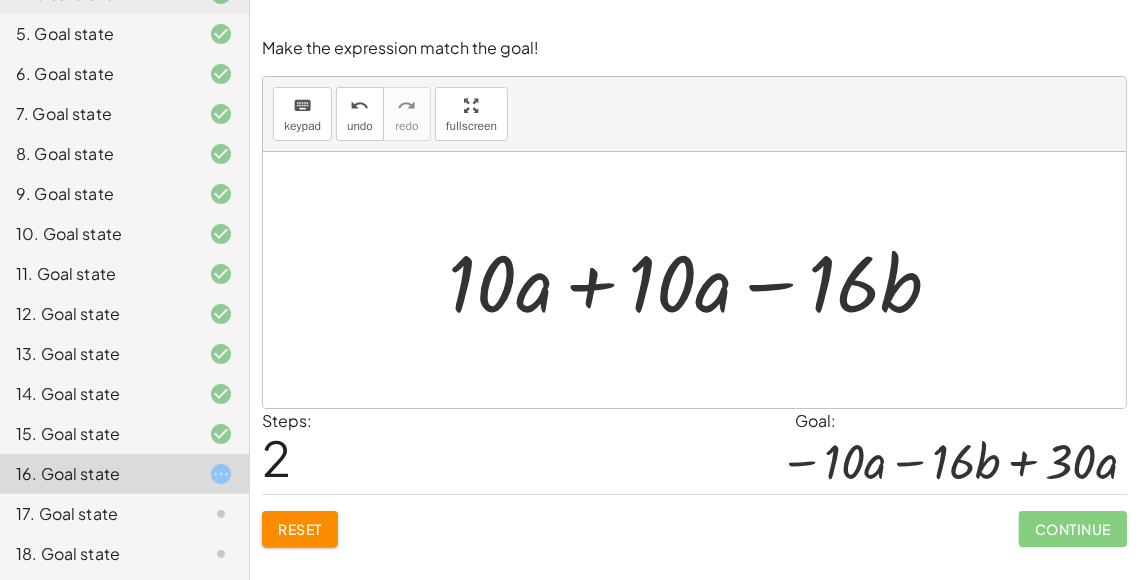 click at bounding box center (702, 280) 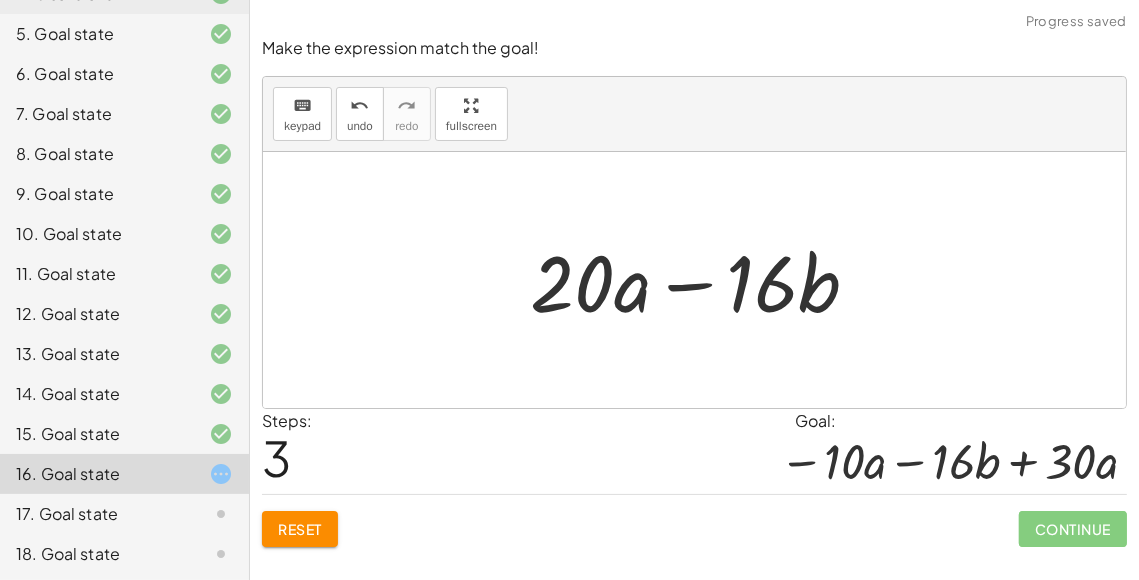click on "Reset" 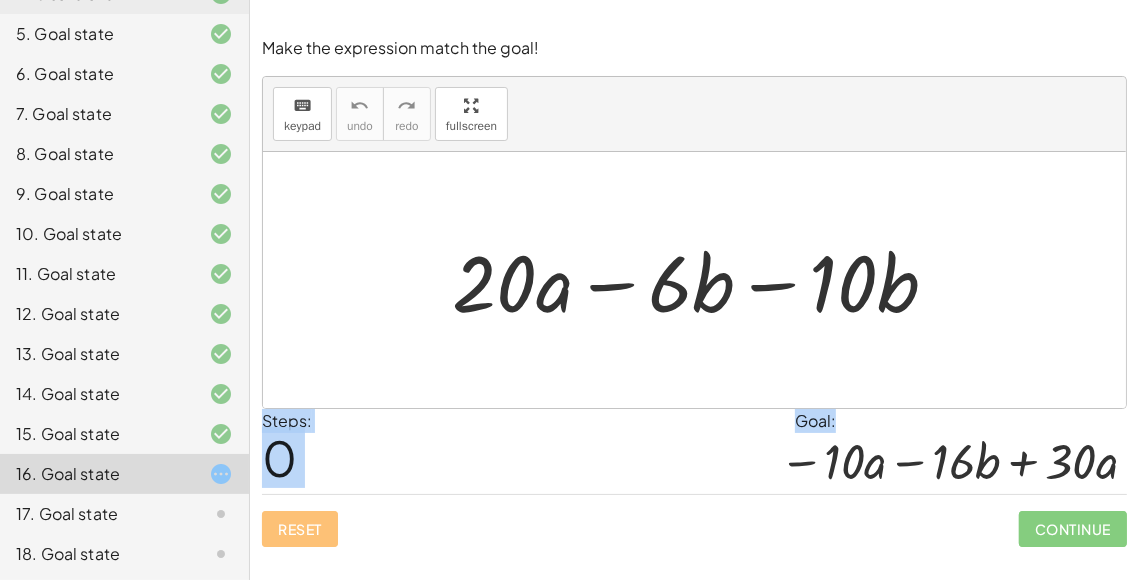 drag, startPoint x: 1007, startPoint y: 433, endPoint x: 795, endPoint y: 291, distance: 255.16269 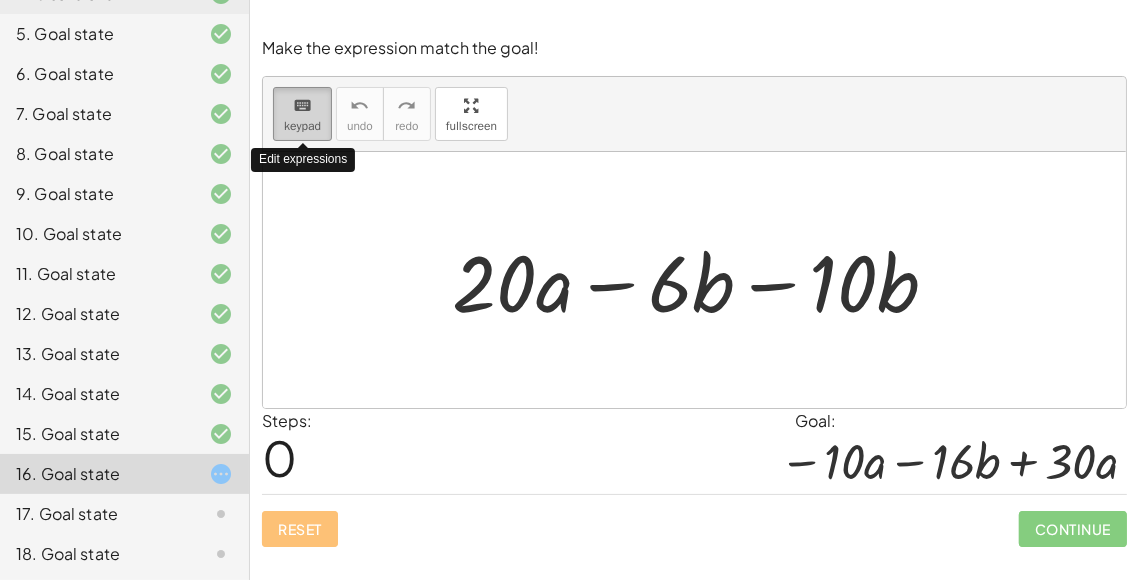 click on "keypad" at bounding box center (302, 126) 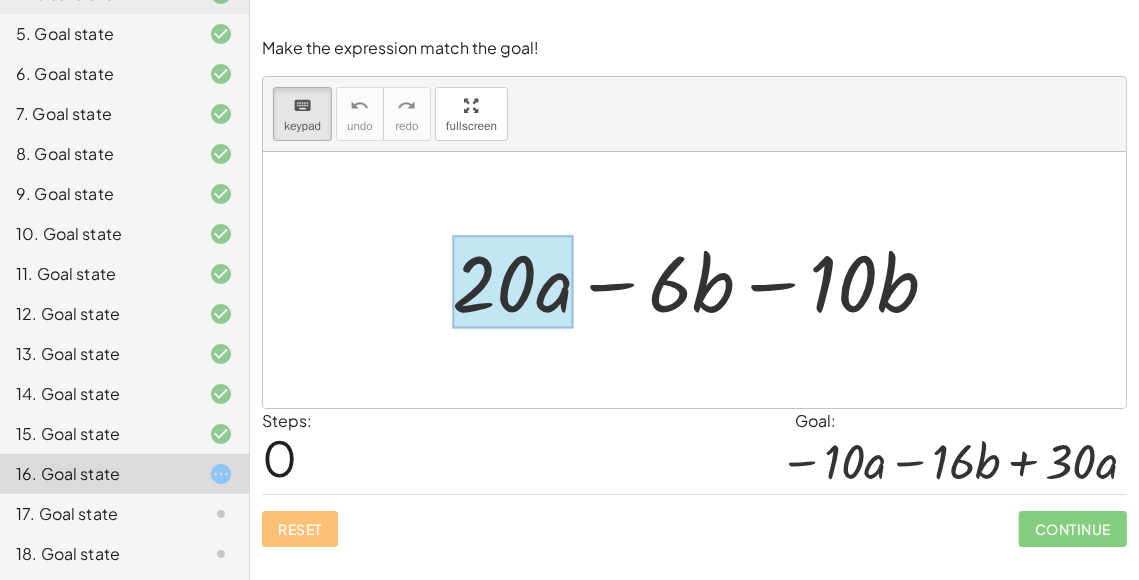 click at bounding box center [512, 282] 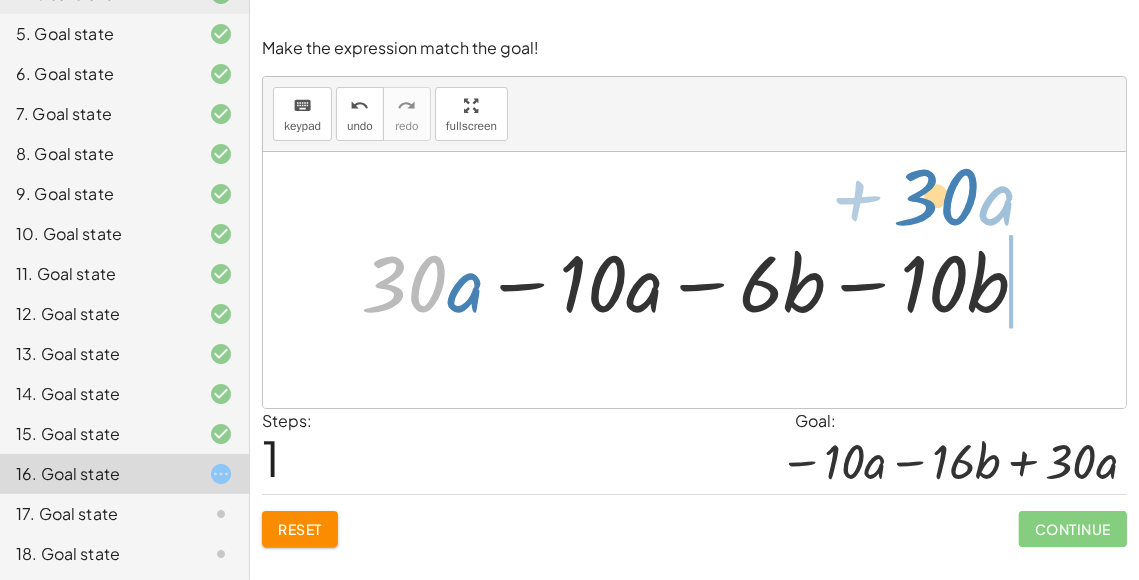 drag, startPoint x: 427, startPoint y: 299, endPoint x: 959, endPoint y: 213, distance: 538.9063 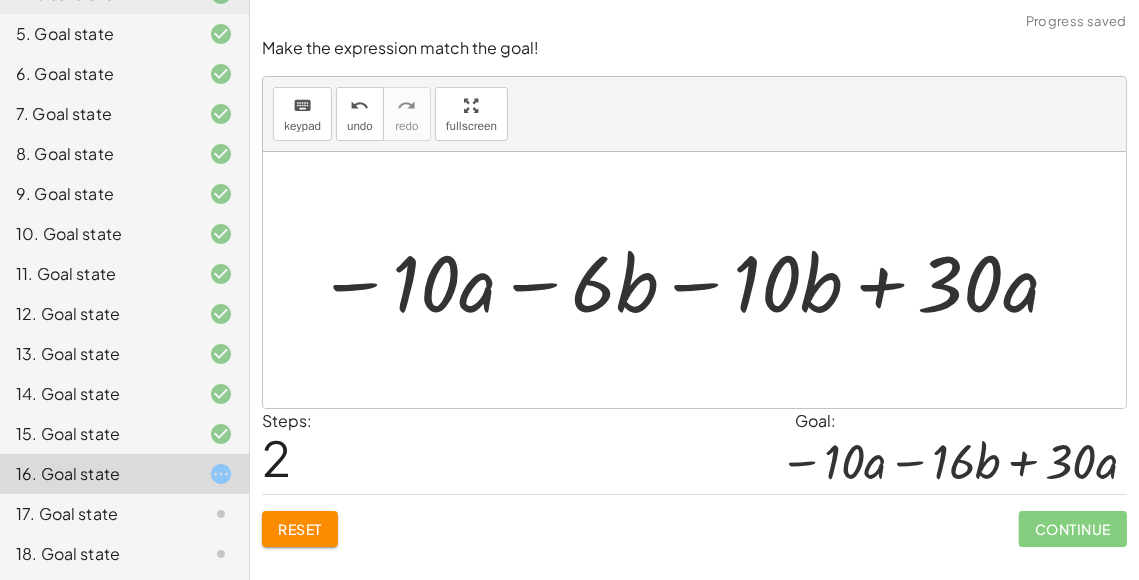 click at bounding box center [689, 280] 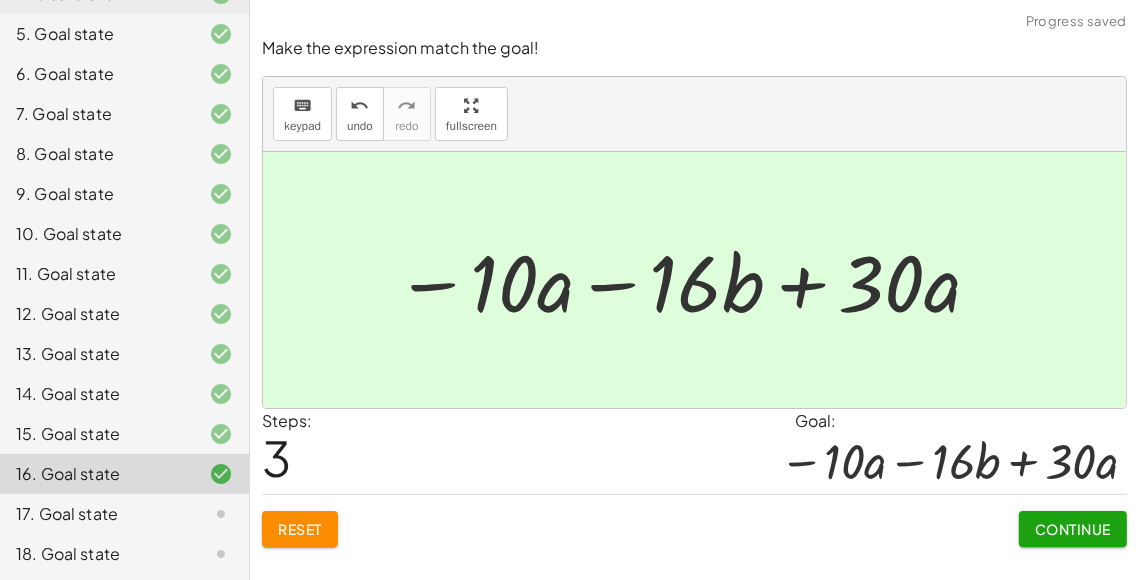 click on "Continue" at bounding box center (1073, 521) 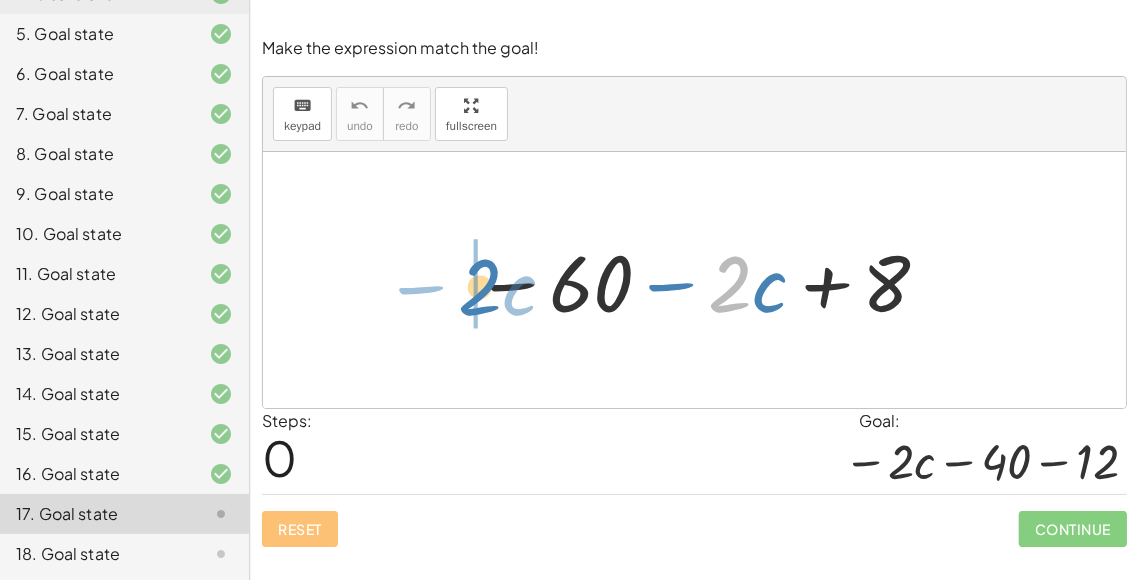 drag, startPoint x: 738, startPoint y: 279, endPoint x: 488, endPoint y: 282, distance: 250.018 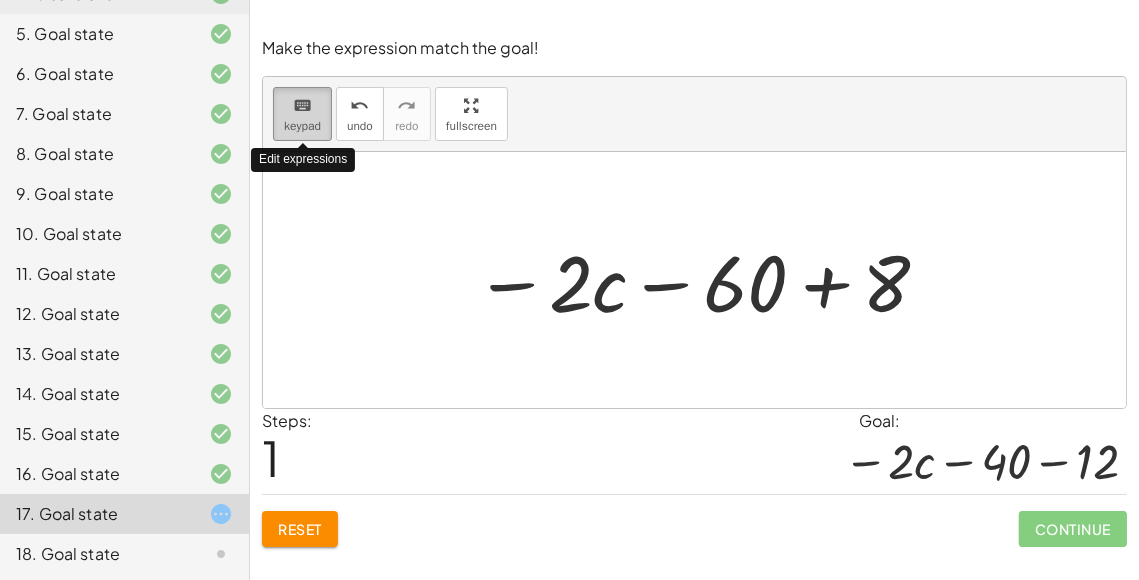 click on "keyboard" at bounding box center (302, 106) 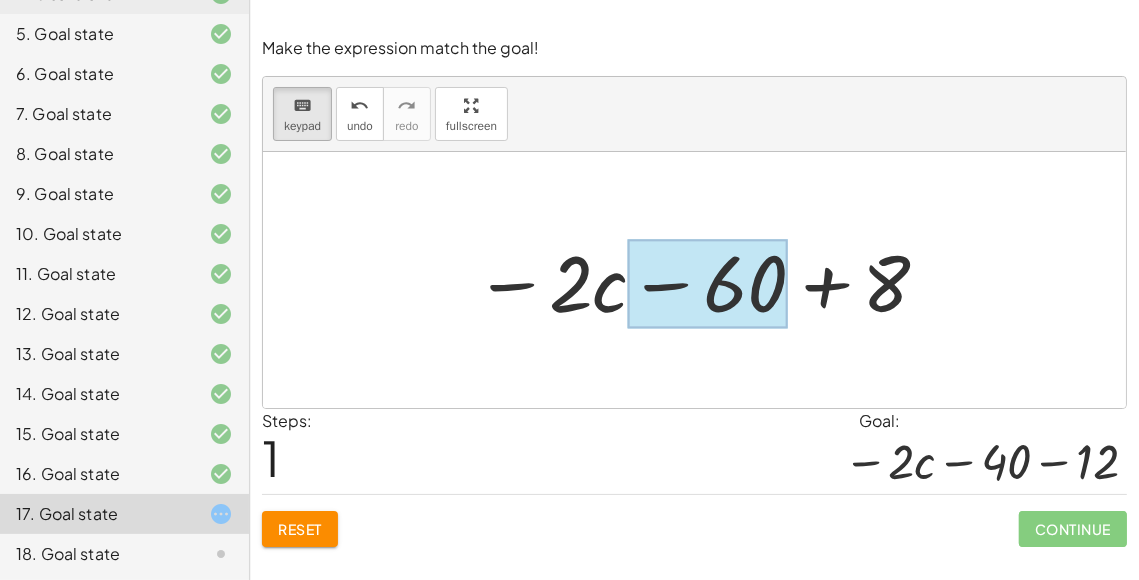 click at bounding box center [707, 284] 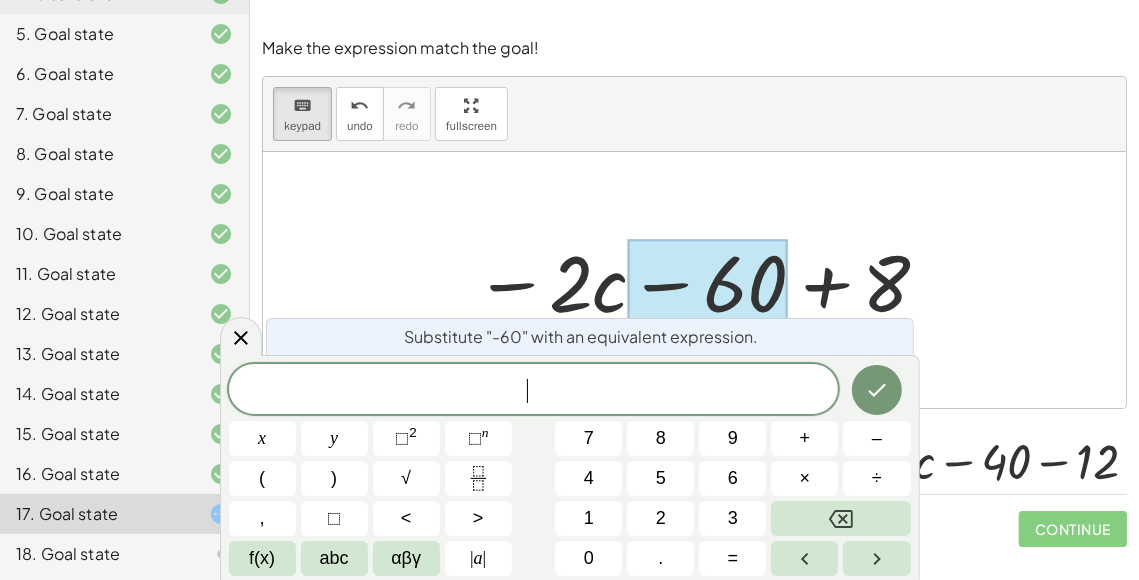 click at bounding box center [703, 280] 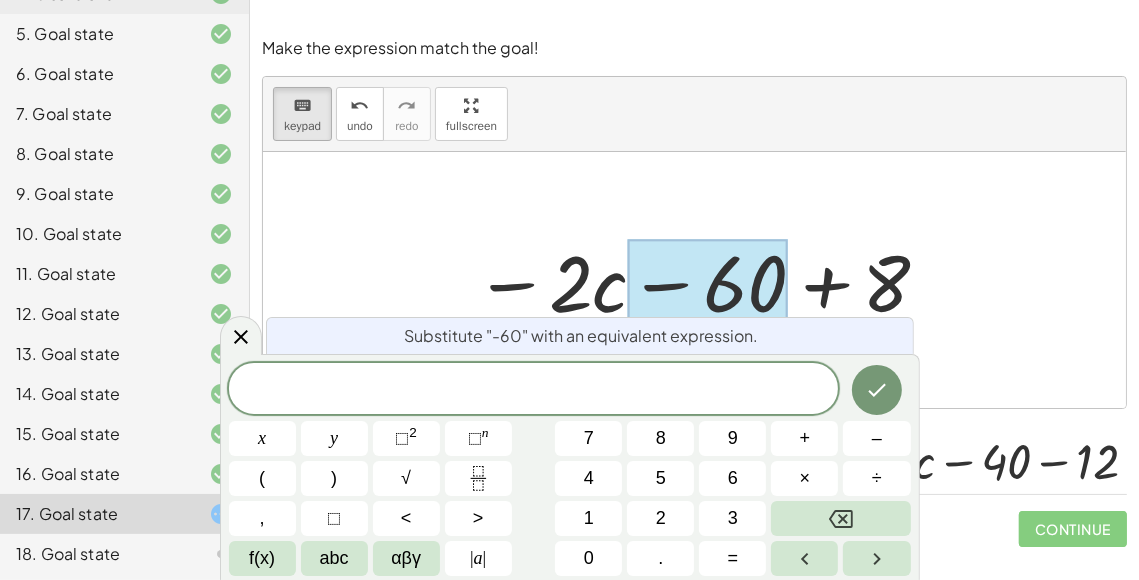click at bounding box center (703, 280) 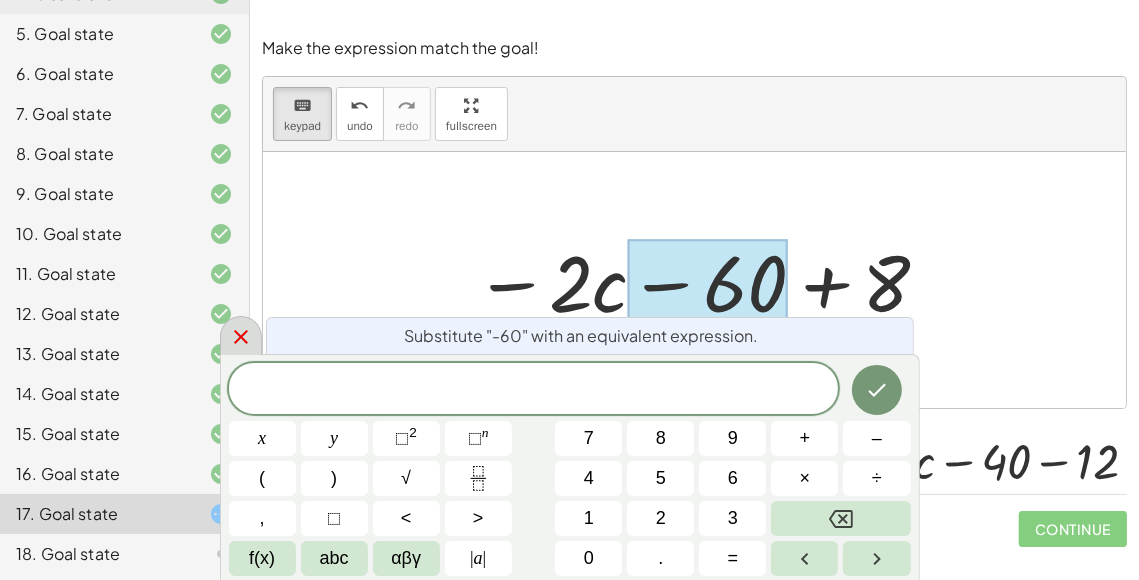 click 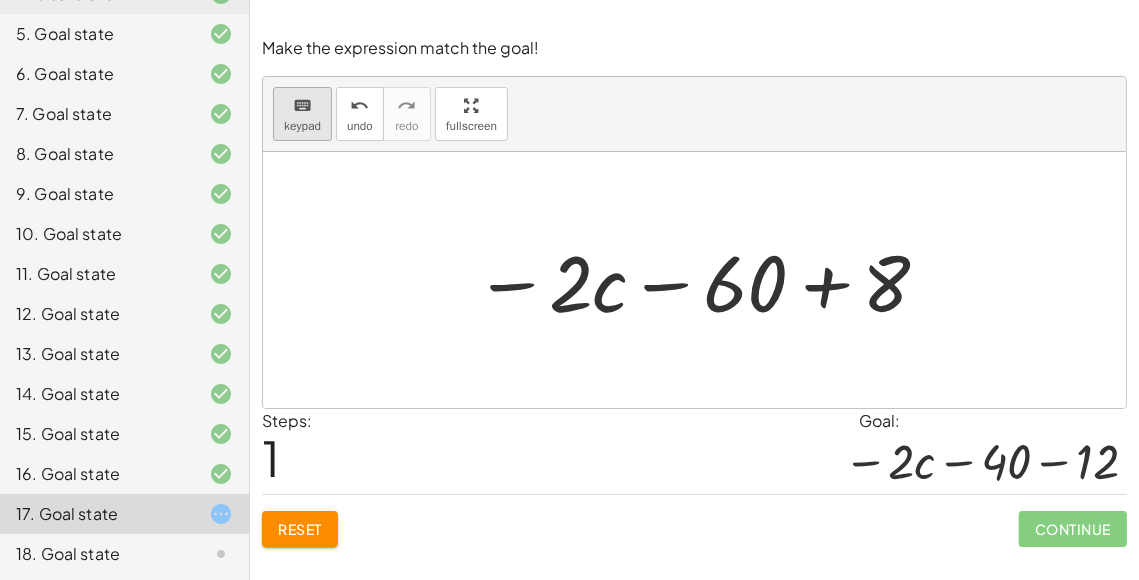 click on "keyboard keypad" at bounding box center (302, 114) 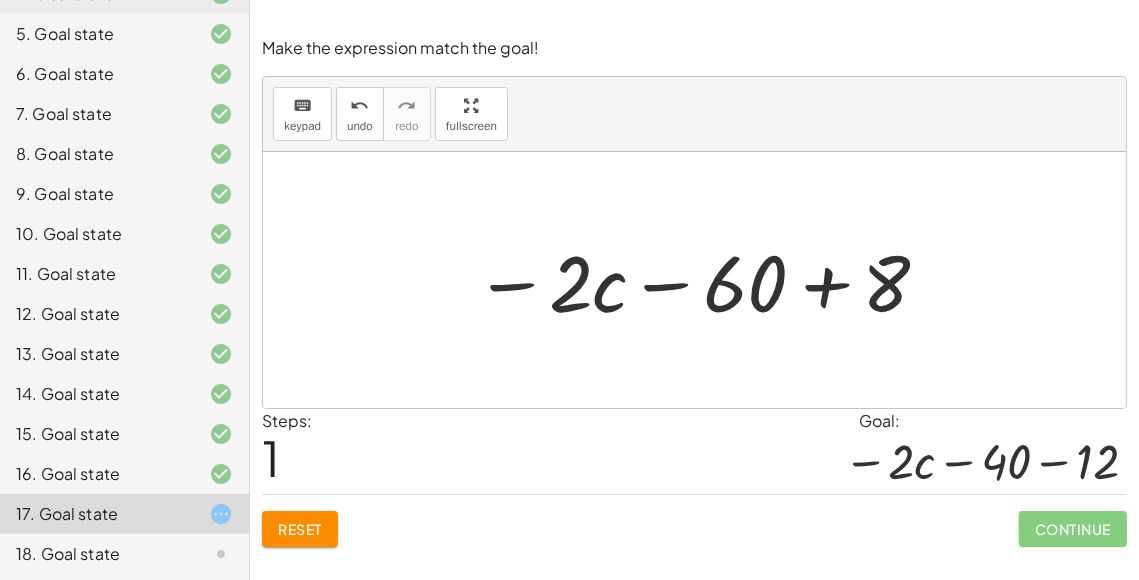 click at bounding box center (703, 280) 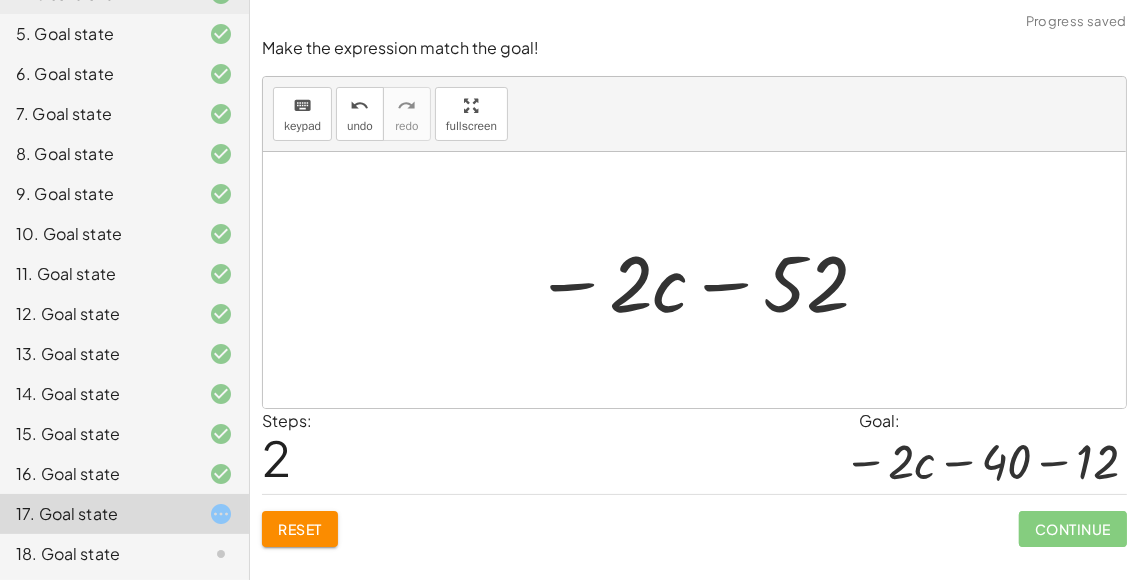 click on "keyboard keypad undo undo redo redo fullscreen" at bounding box center [694, 114] 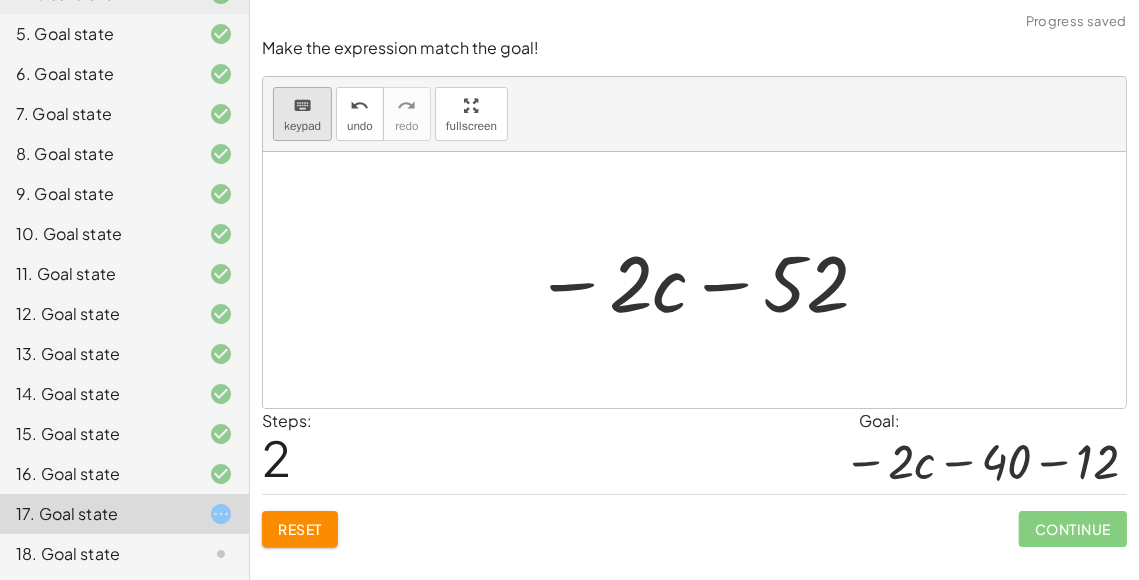 click on "keypad" at bounding box center (302, 126) 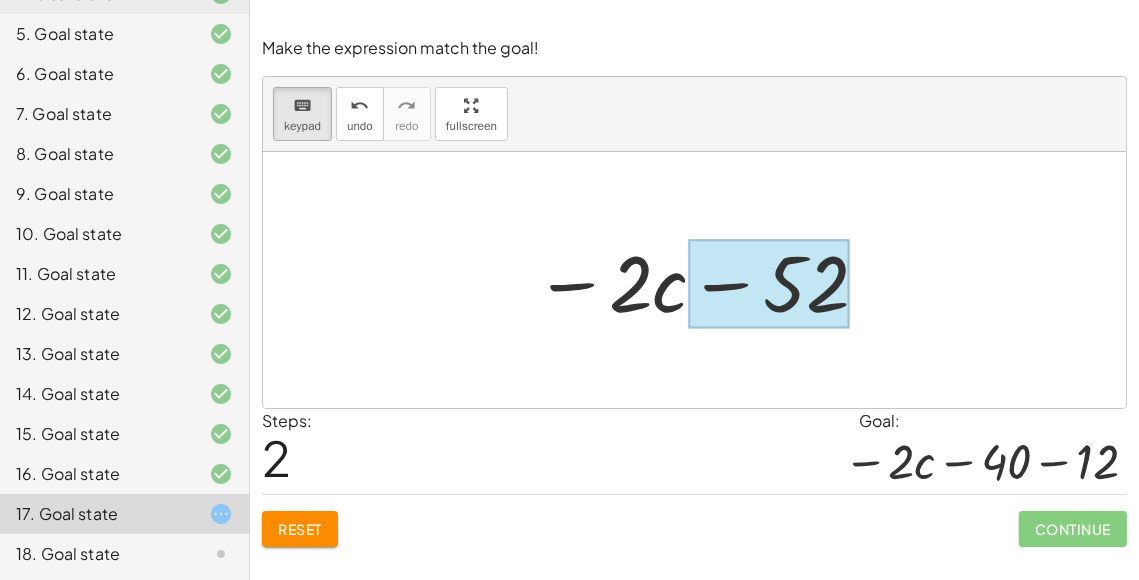 click at bounding box center (769, 284) 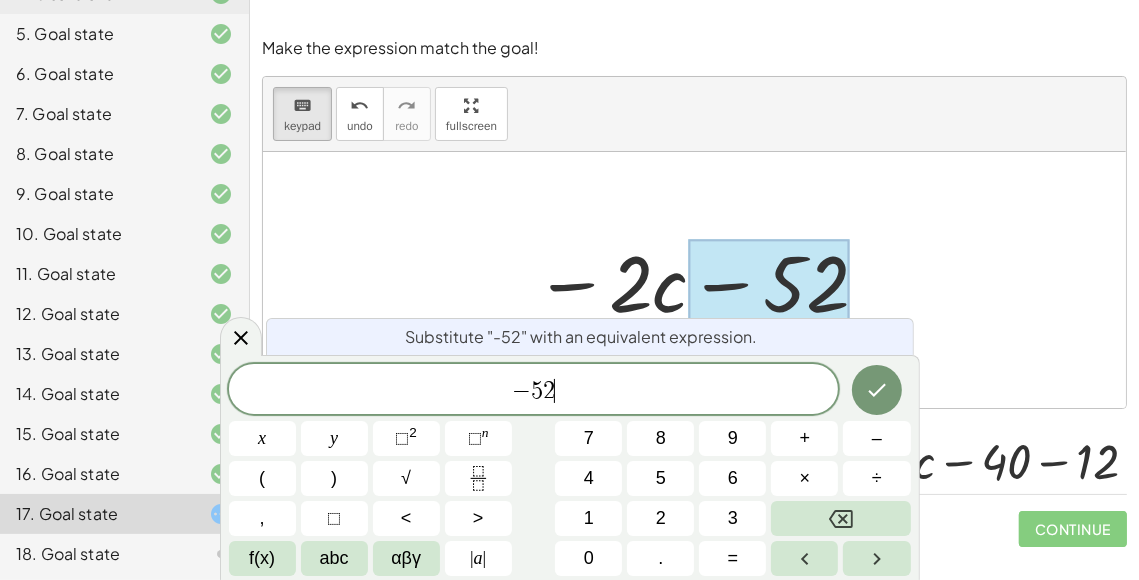 click on "− 5 2 ​" 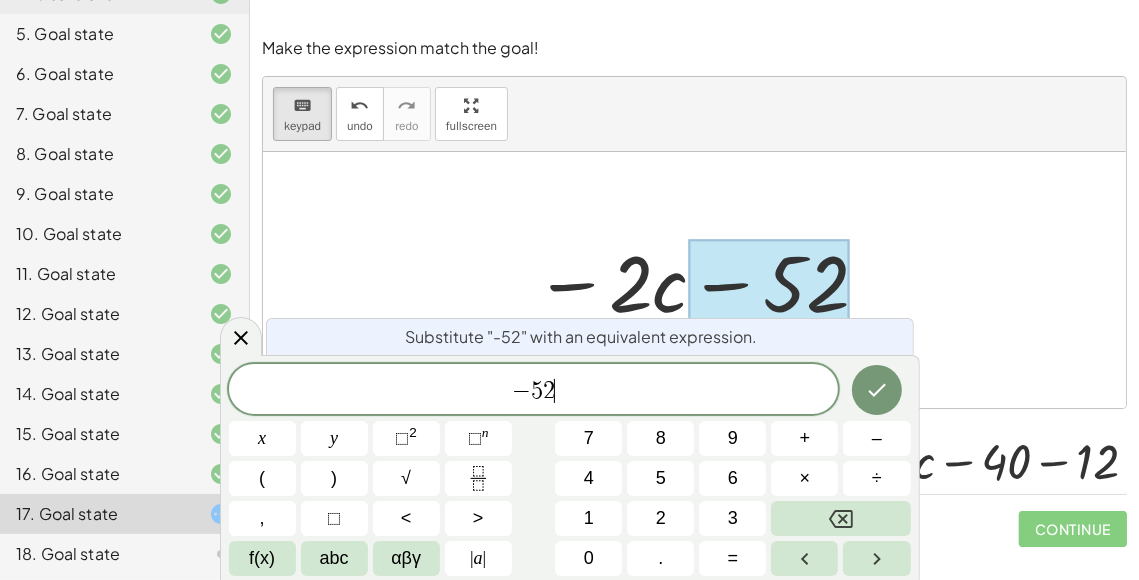 drag, startPoint x: 745, startPoint y: 375, endPoint x: 563, endPoint y: 369, distance: 182.09888 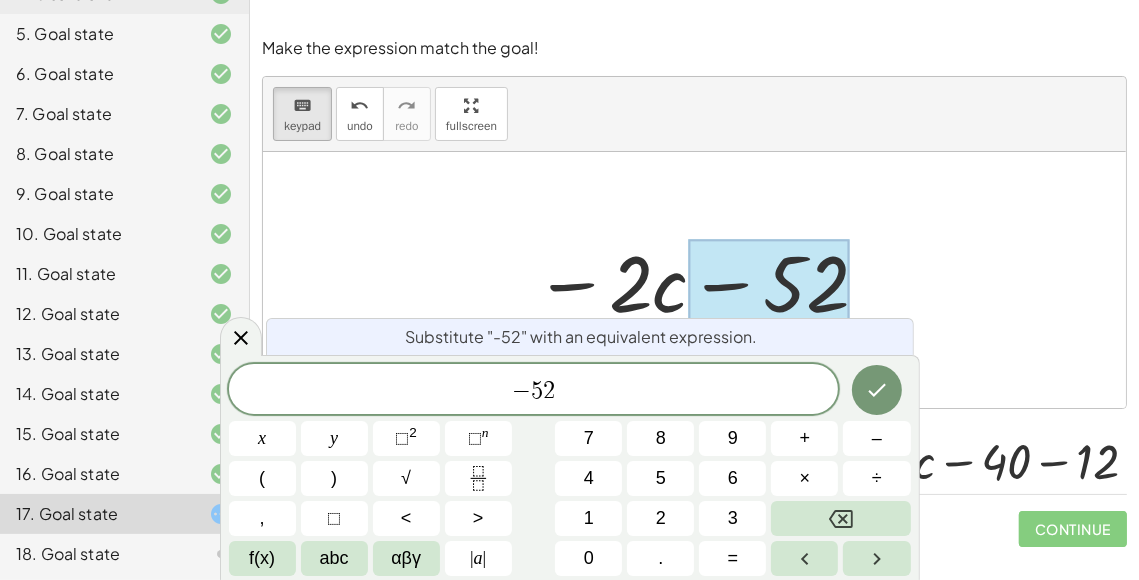 click on "− 5 2 ​" 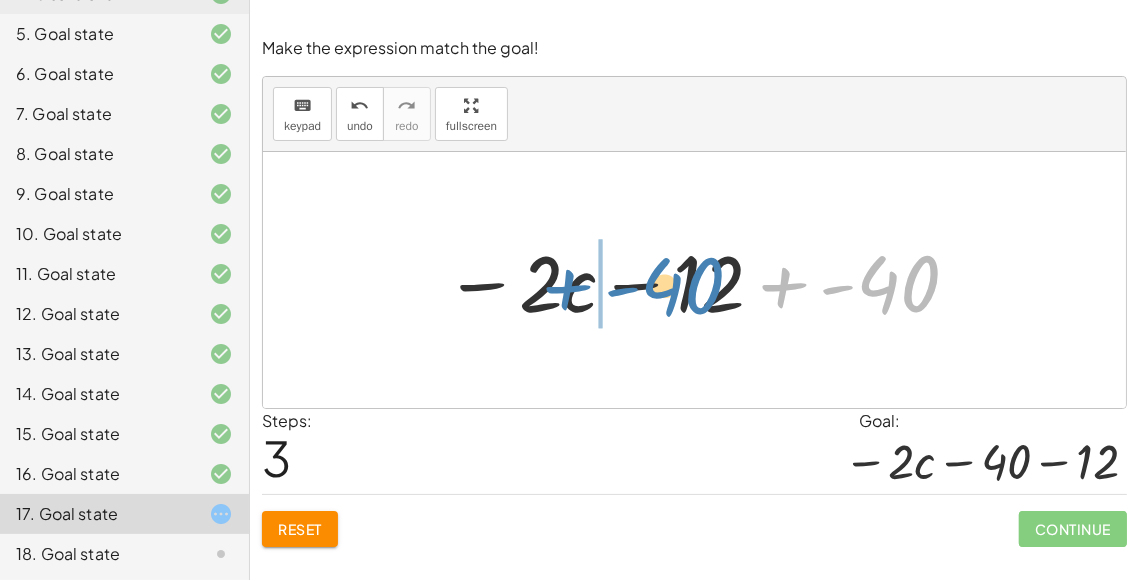 drag, startPoint x: 901, startPoint y: 287, endPoint x: 684, endPoint y: 289, distance: 217.00922 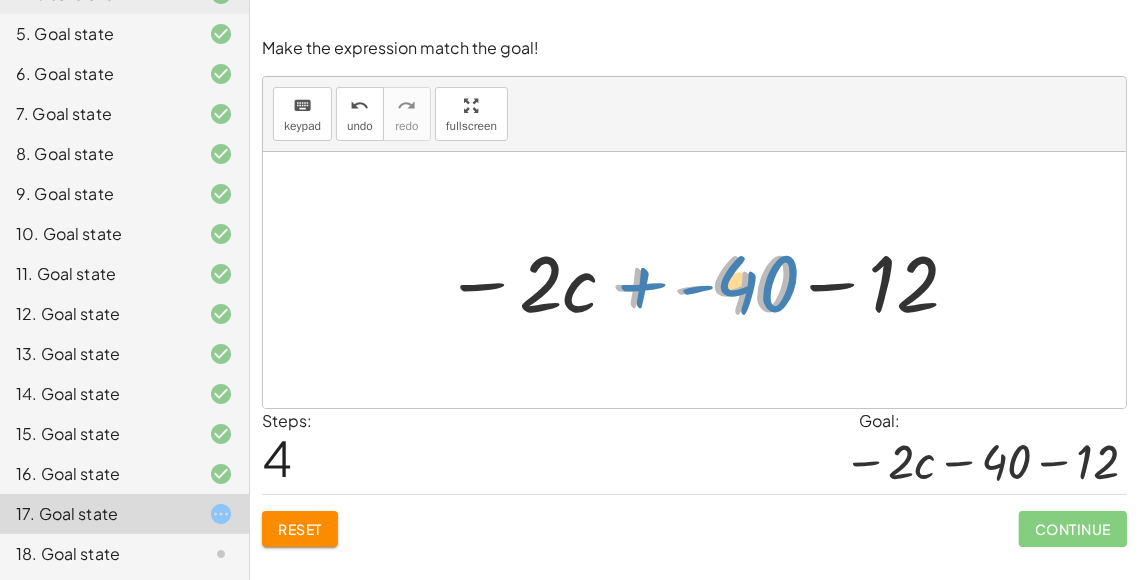 click at bounding box center [703, 280] 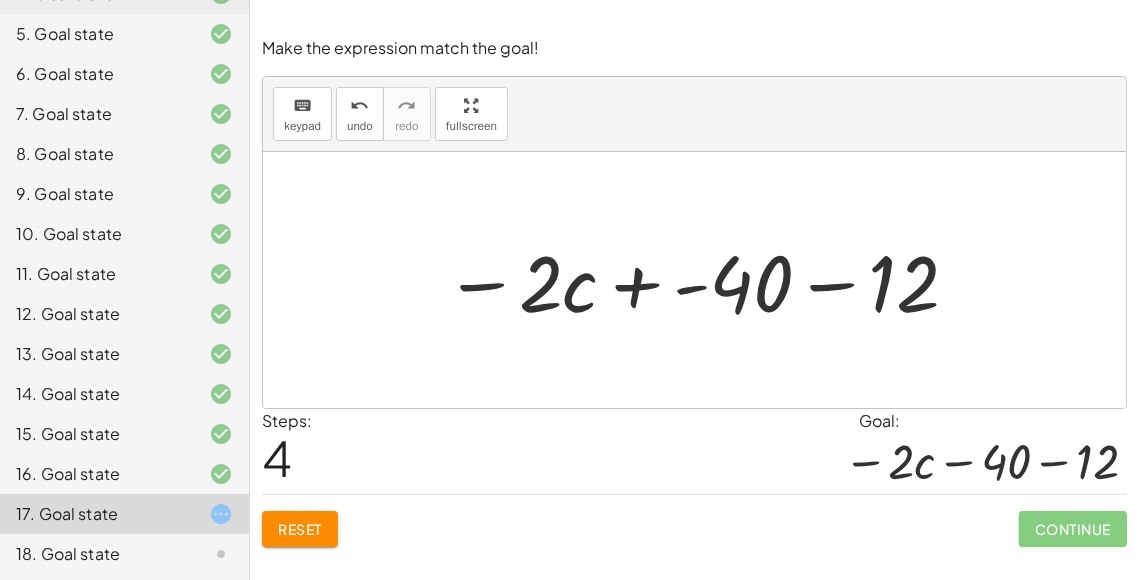 click at bounding box center [703, 280] 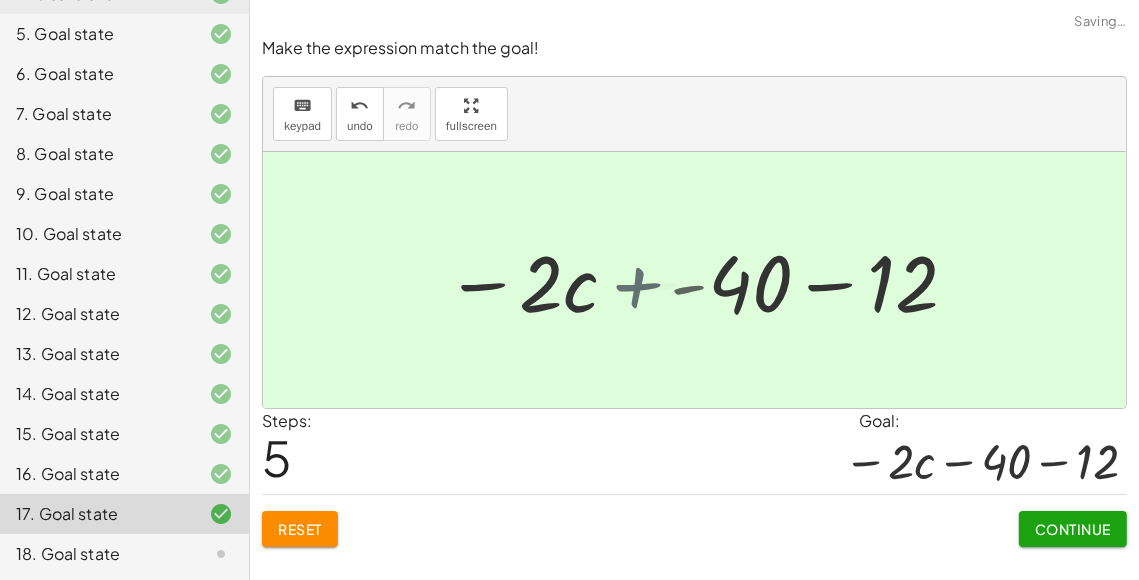 click at bounding box center (702, 280) 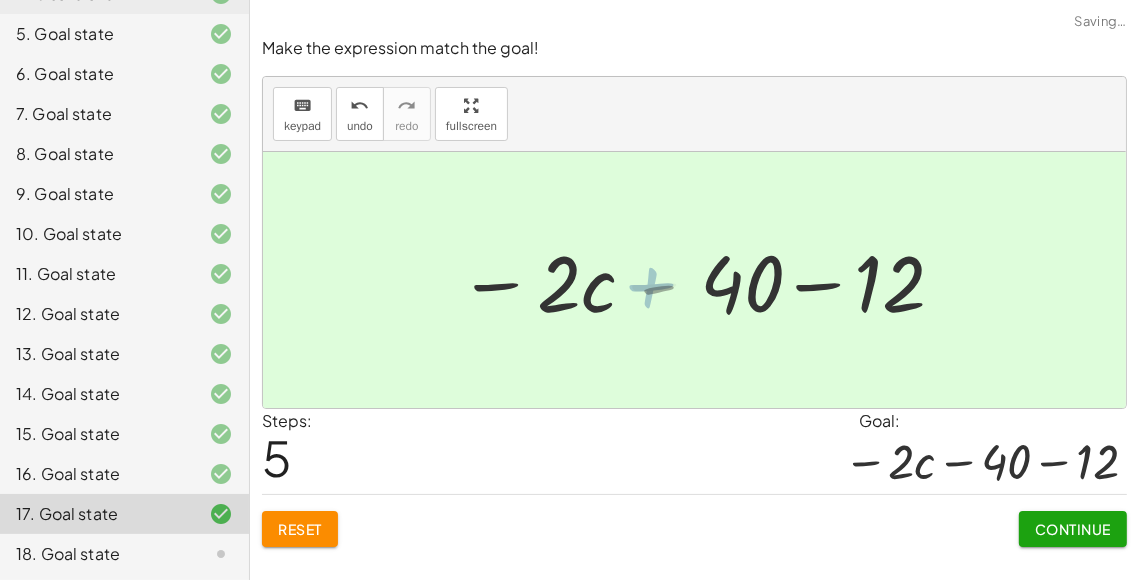 click at bounding box center [702, 280] 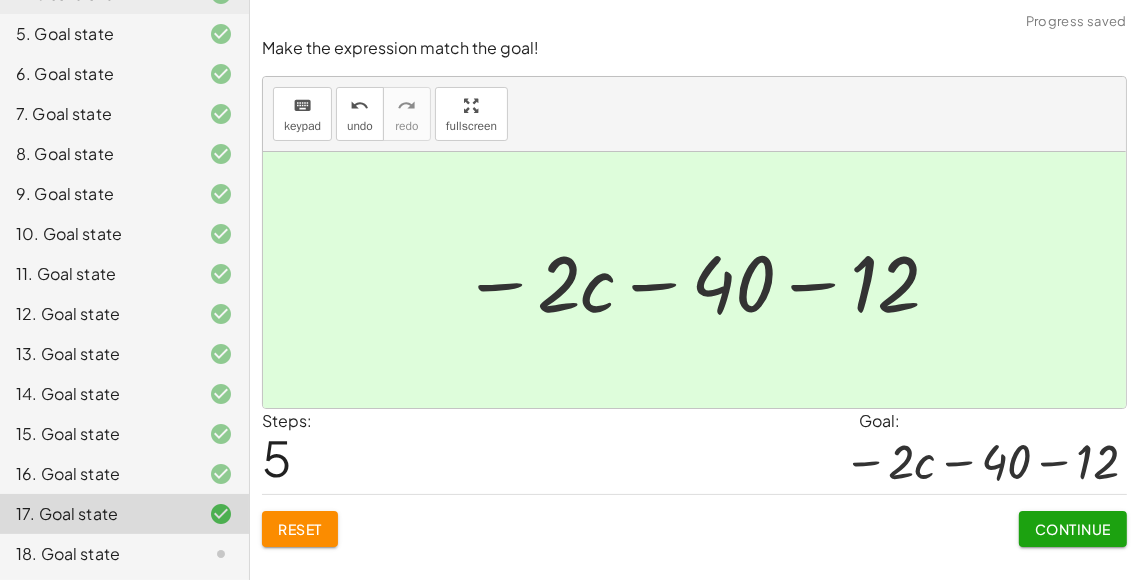 click on "Continue" 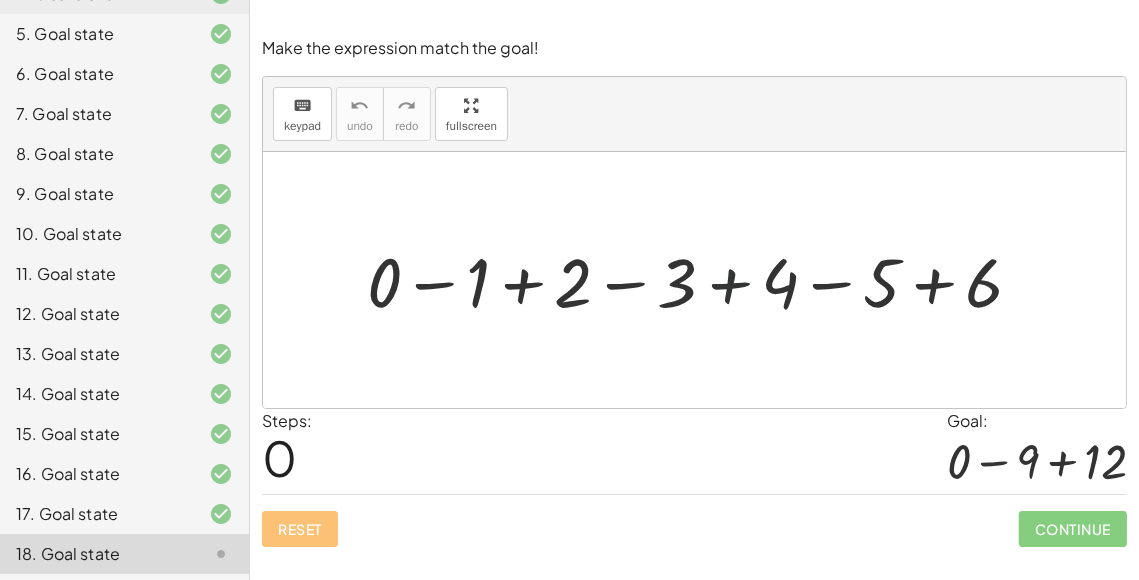 click at bounding box center [702, 280] 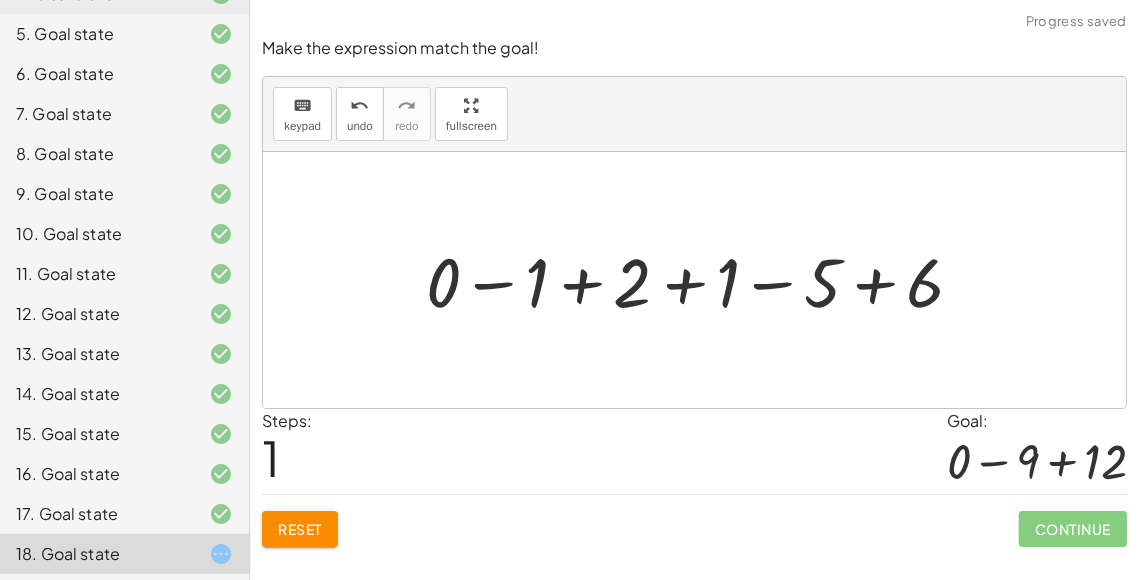 click at bounding box center [702, 280] 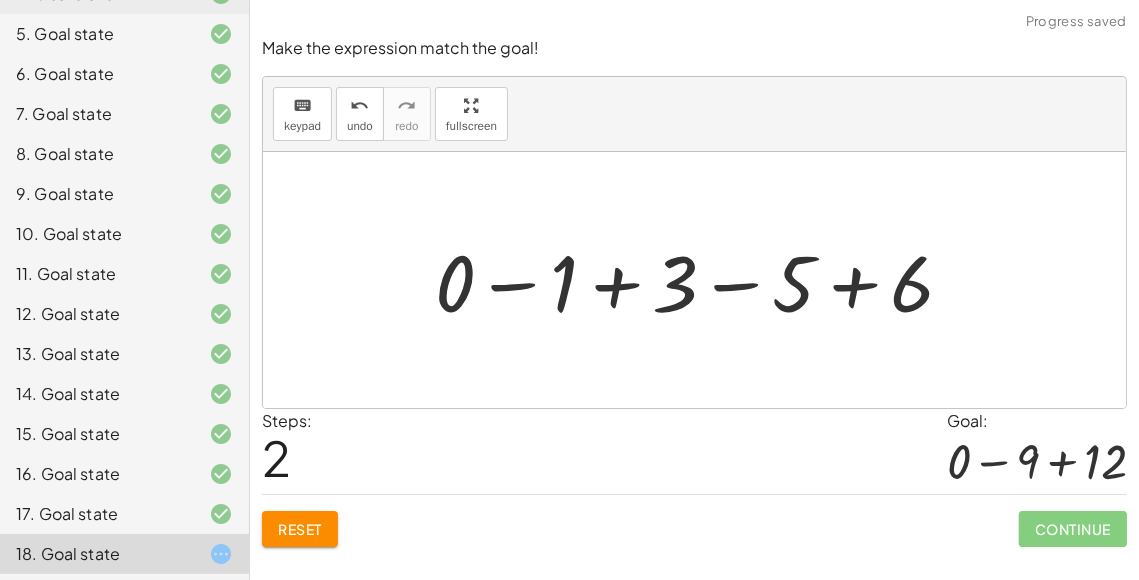 click at bounding box center [702, 280] 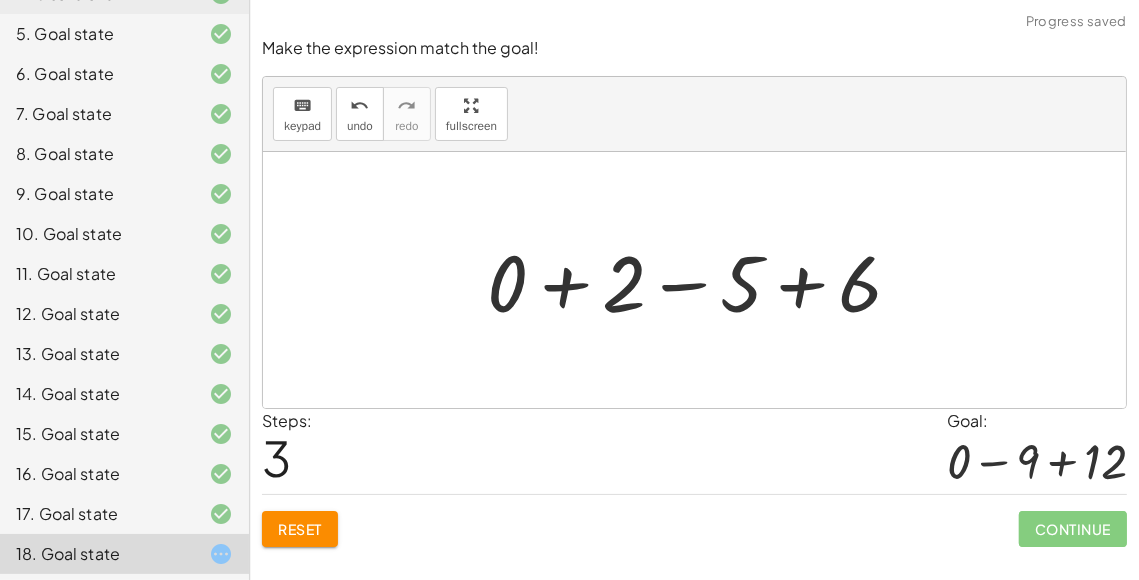 click at bounding box center (702, 280) 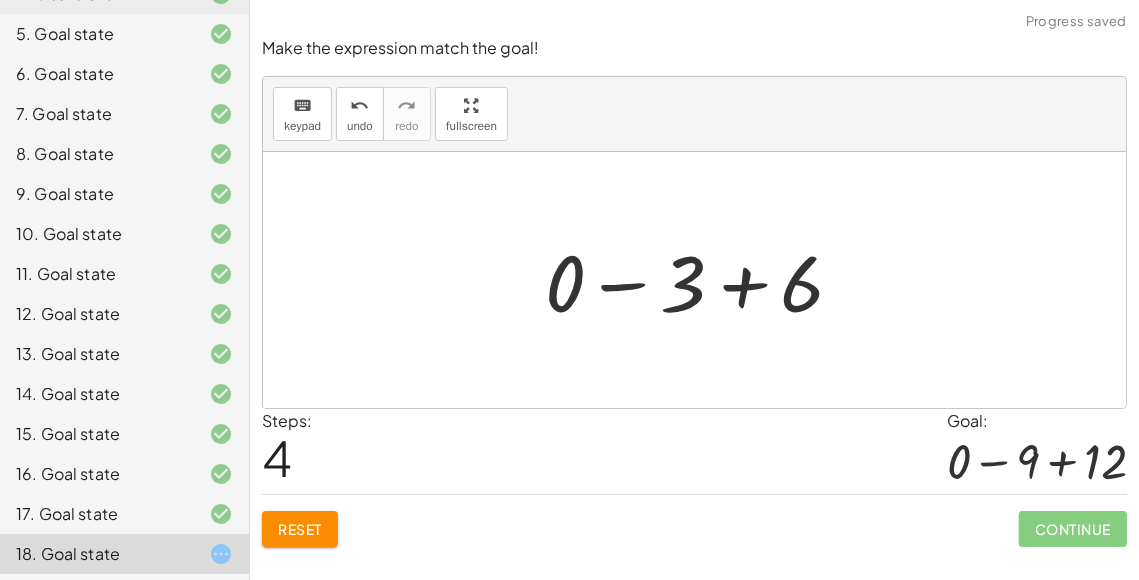 click at bounding box center (702, 280) 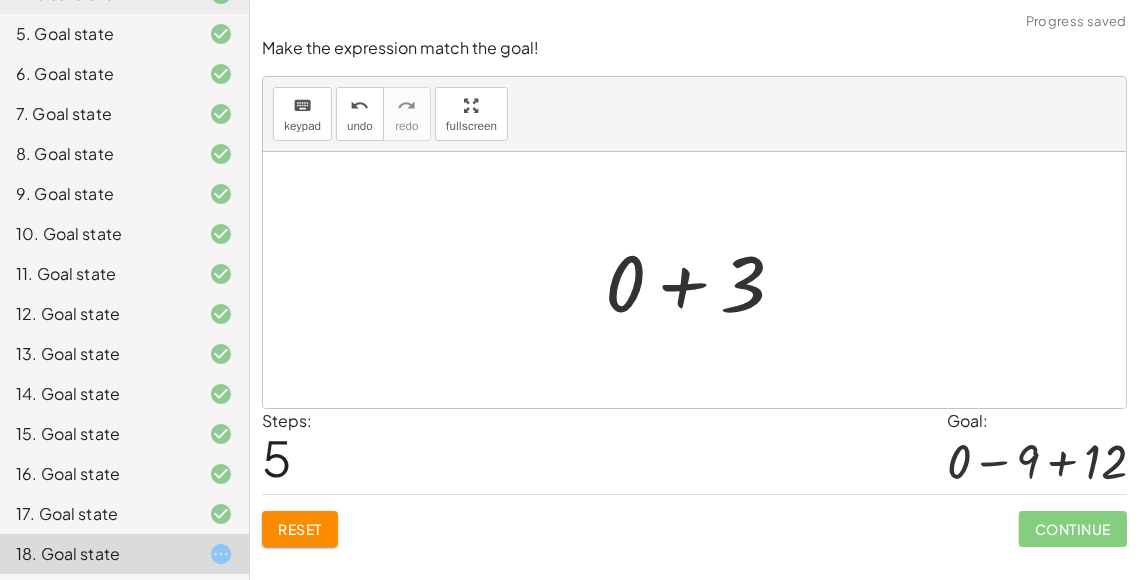 click at bounding box center (702, 280) 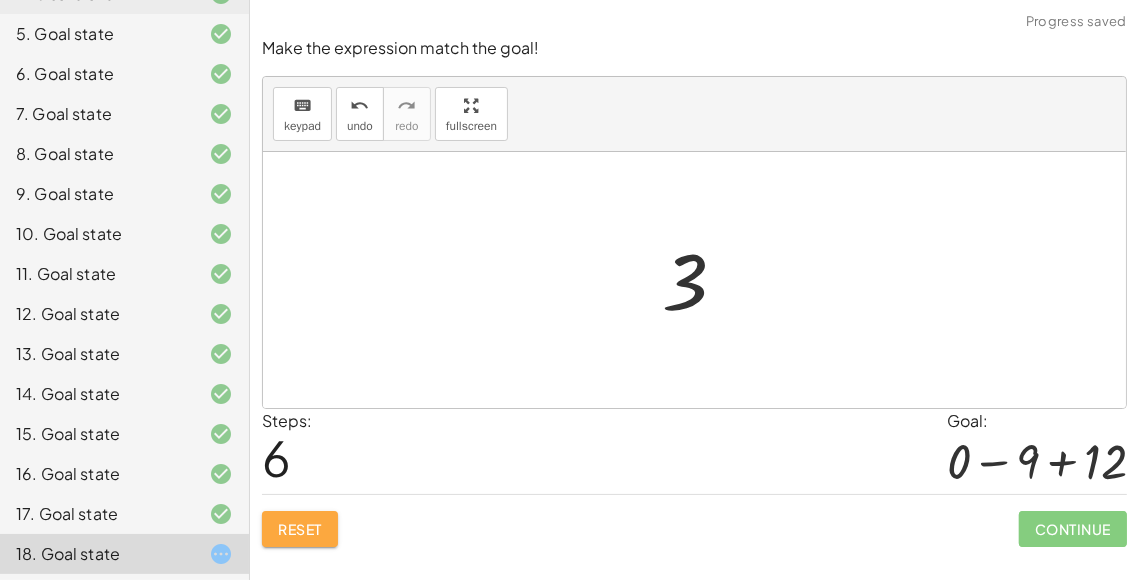 click on "Reset" at bounding box center [300, 529] 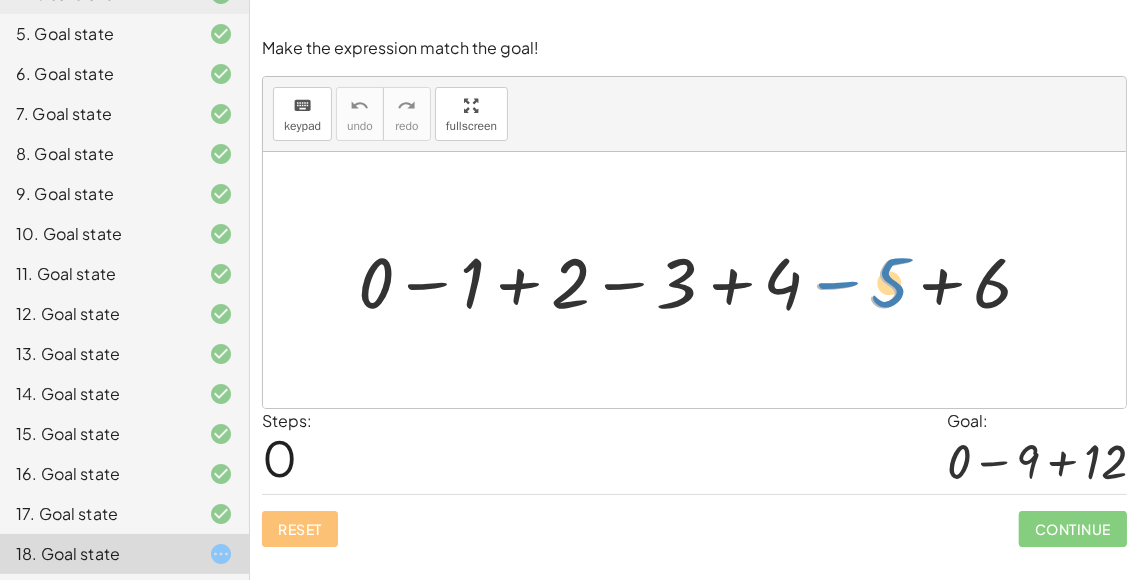click at bounding box center [703, 280] 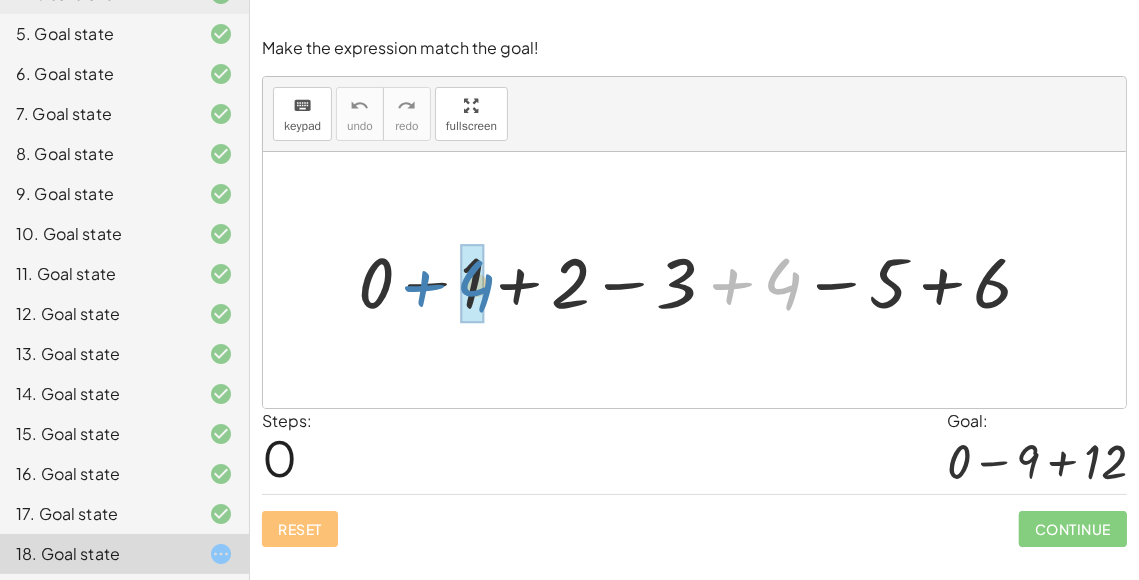 drag, startPoint x: 772, startPoint y: 284, endPoint x: 465, endPoint y: 287, distance: 307.01465 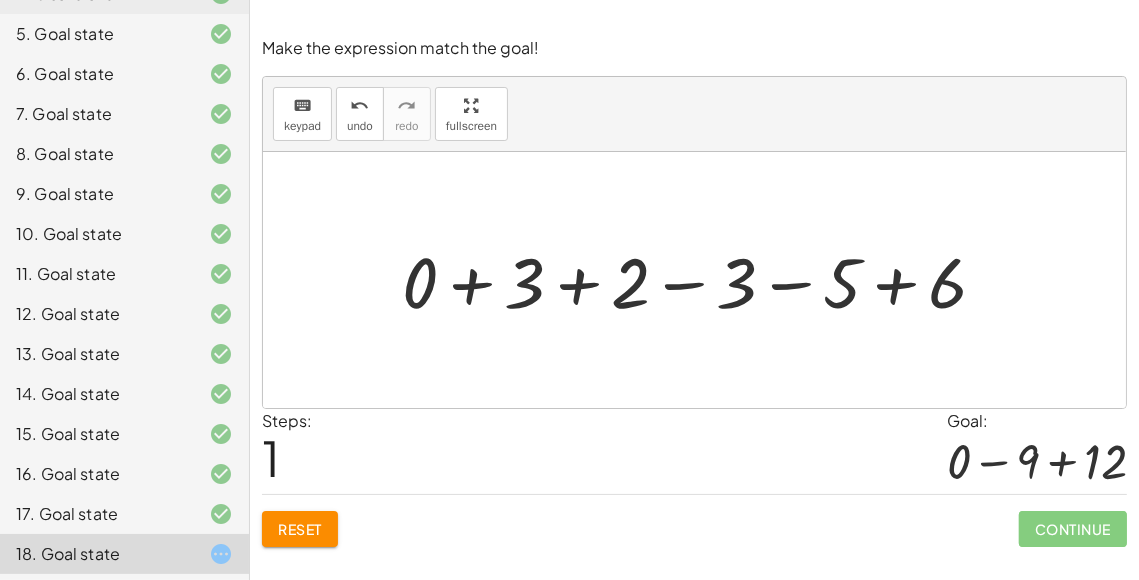 click on "Reset" at bounding box center [300, 529] 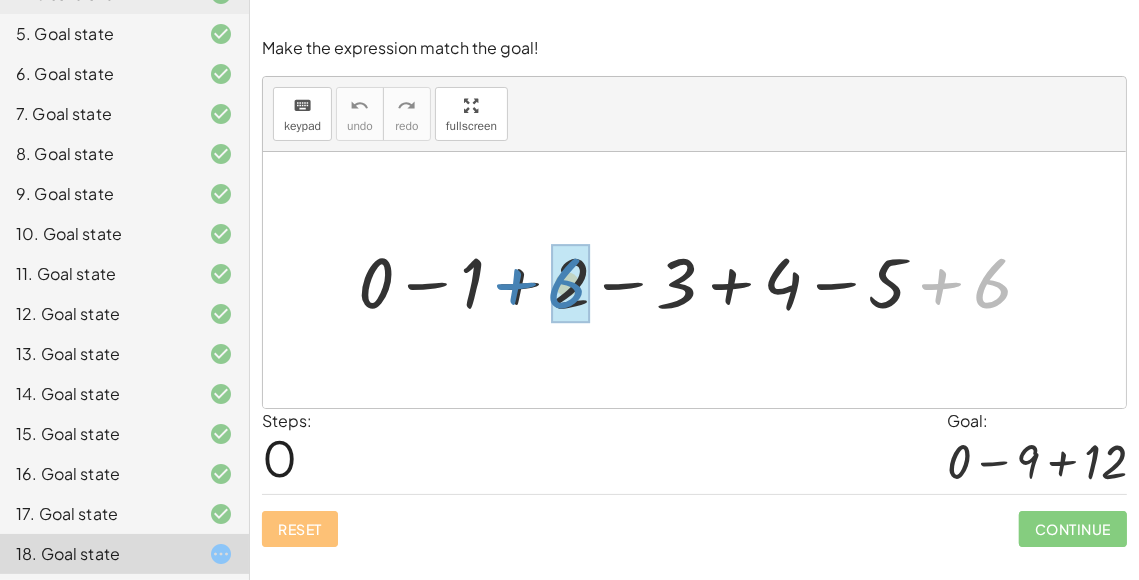 drag, startPoint x: 991, startPoint y: 289, endPoint x: 563, endPoint y: 291, distance: 428.00467 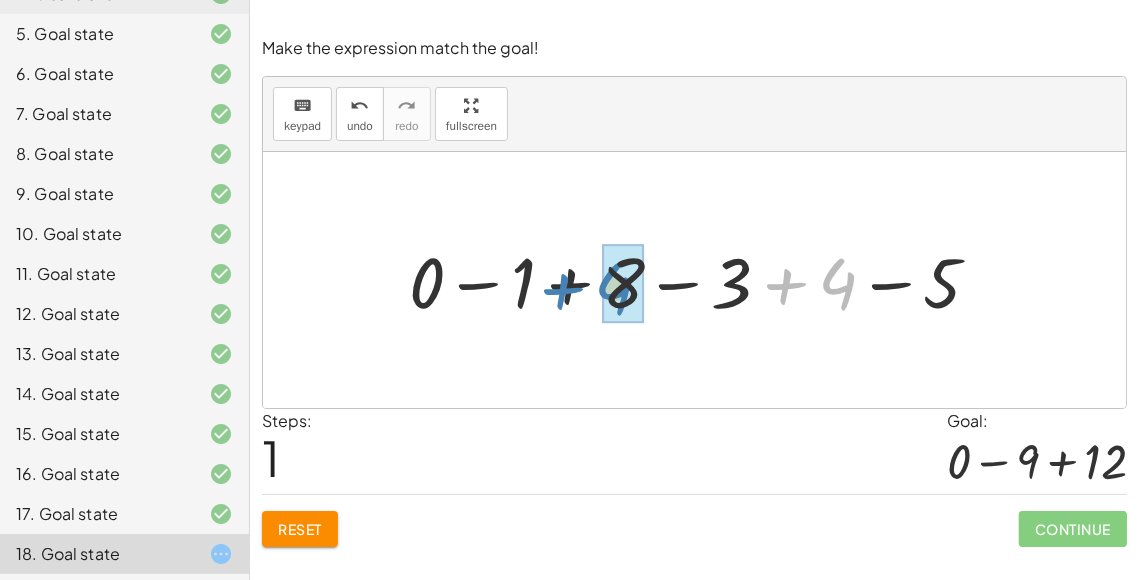 drag, startPoint x: 833, startPoint y: 291, endPoint x: 600, endPoint y: 299, distance: 233.1373 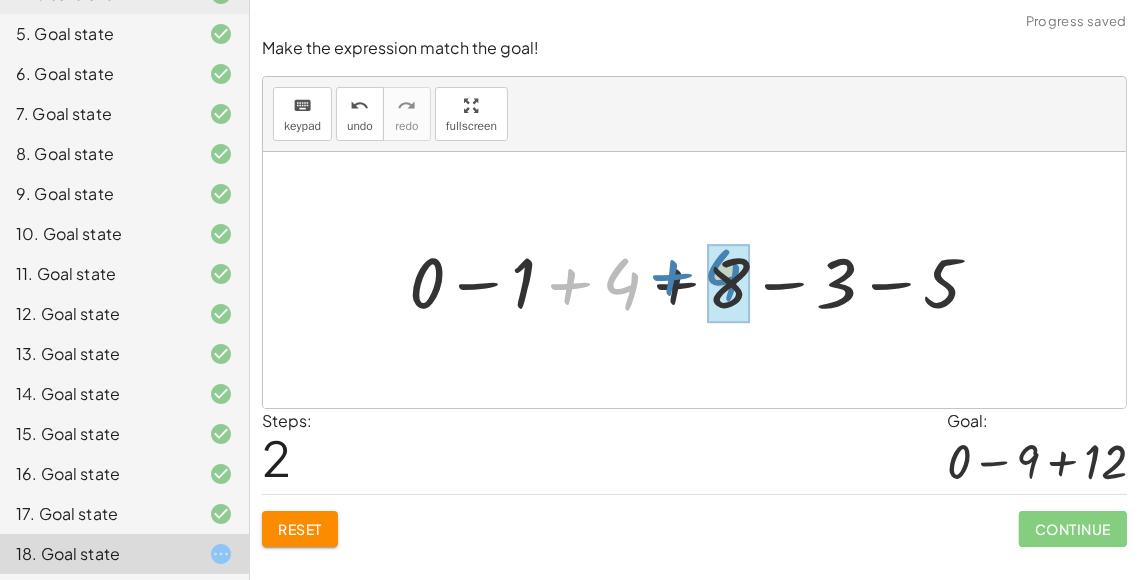 drag, startPoint x: 599, startPoint y: 291, endPoint x: 703, endPoint y: 282, distance: 104.388695 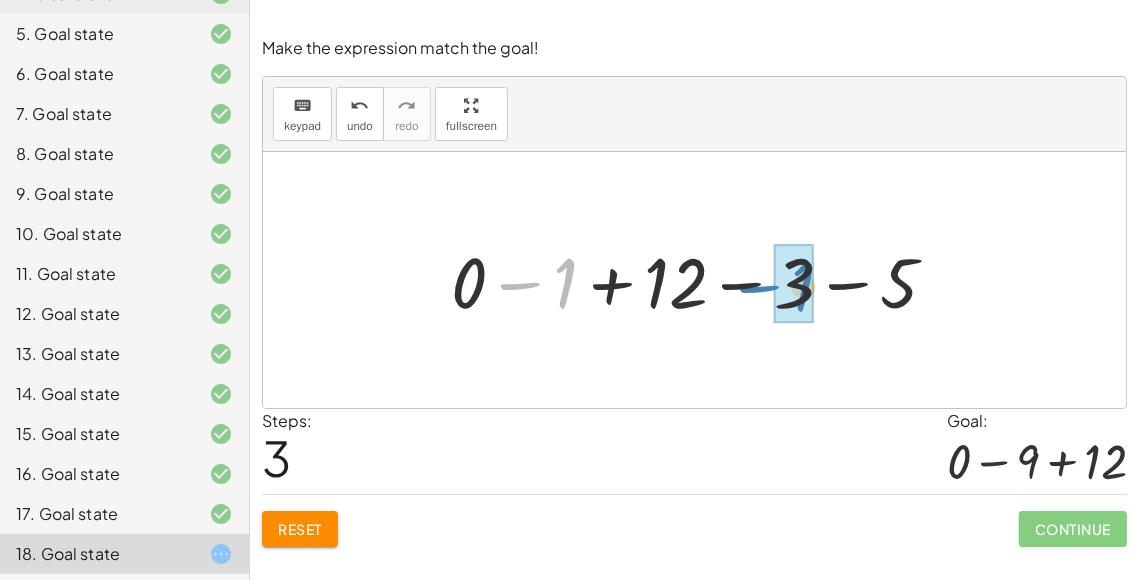 drag, startPoint x: 568, startPoint y: 279, endPoint x: 805, endPoint y: 282, distance: 237.01898 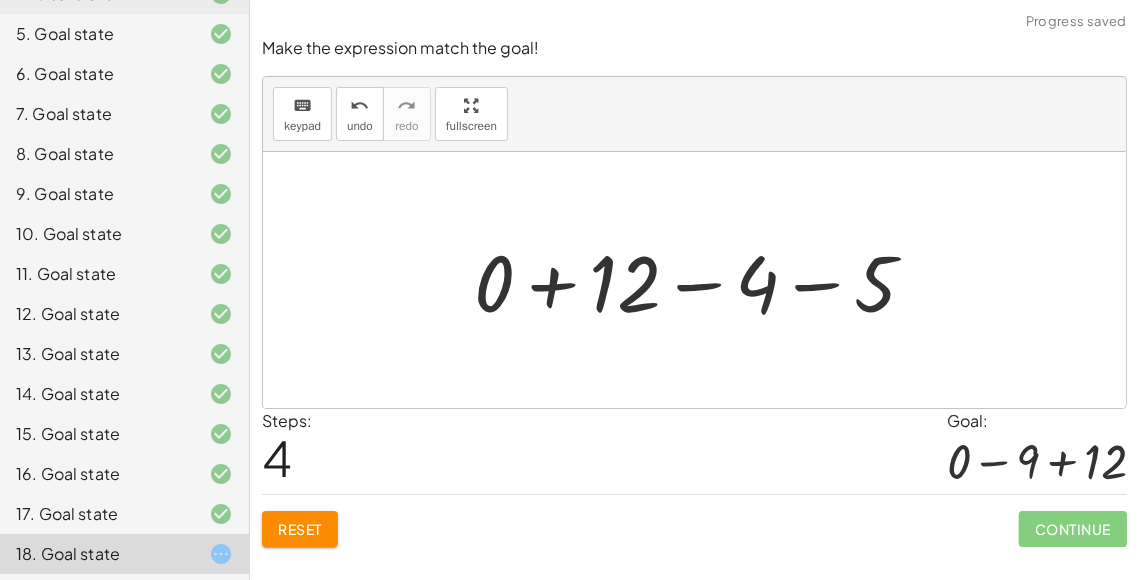 click at bounding box center [703, 280] 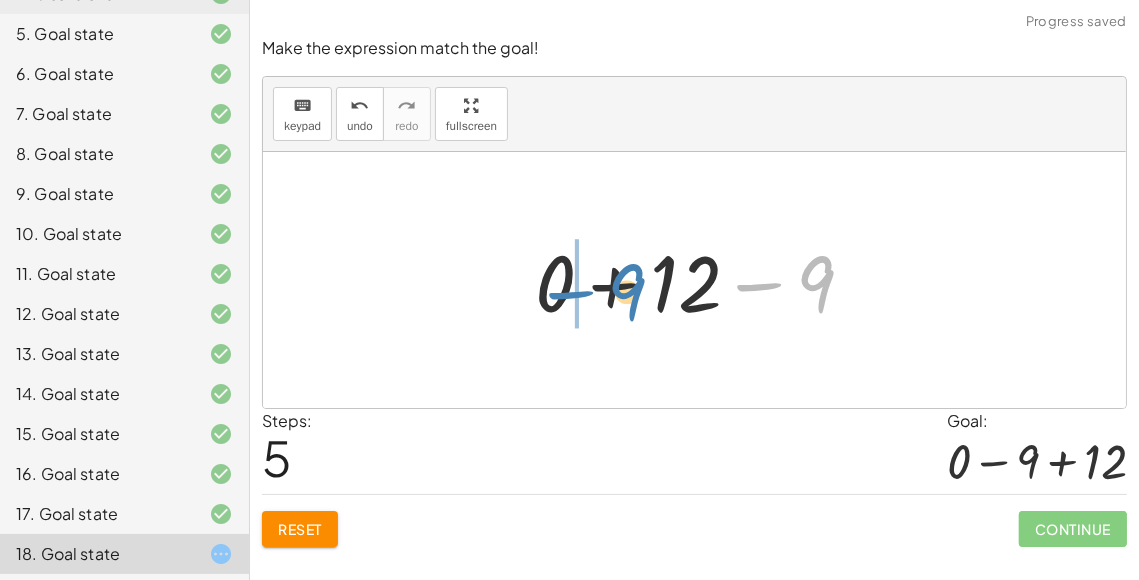 drag, startPoint x: 821, startPoint y: 285, endPoint x: 632, endPoint y: 293, distance: 189.16924 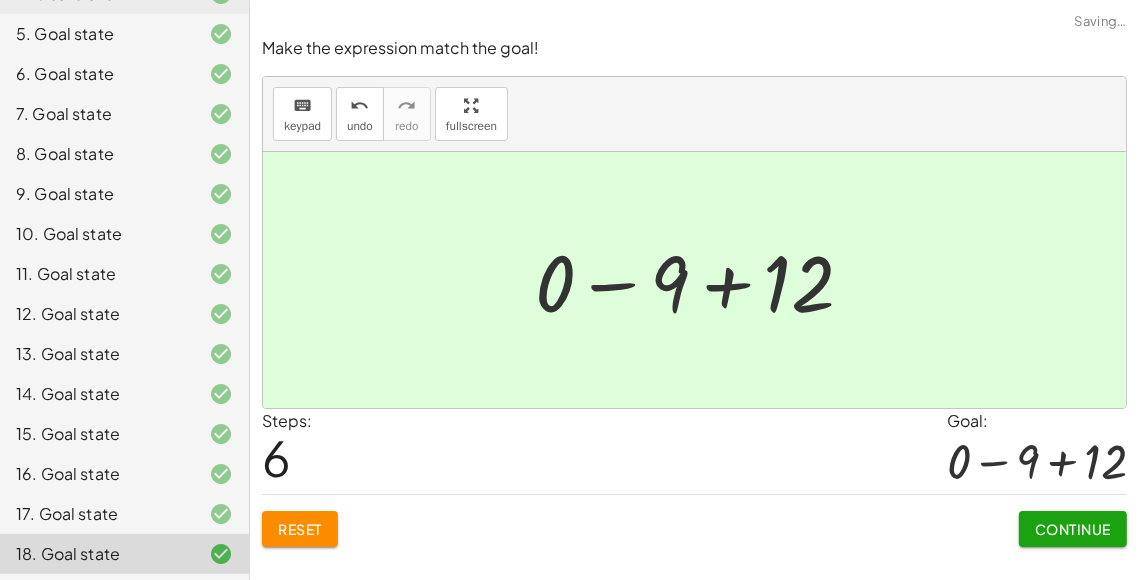 click on "Continue" 